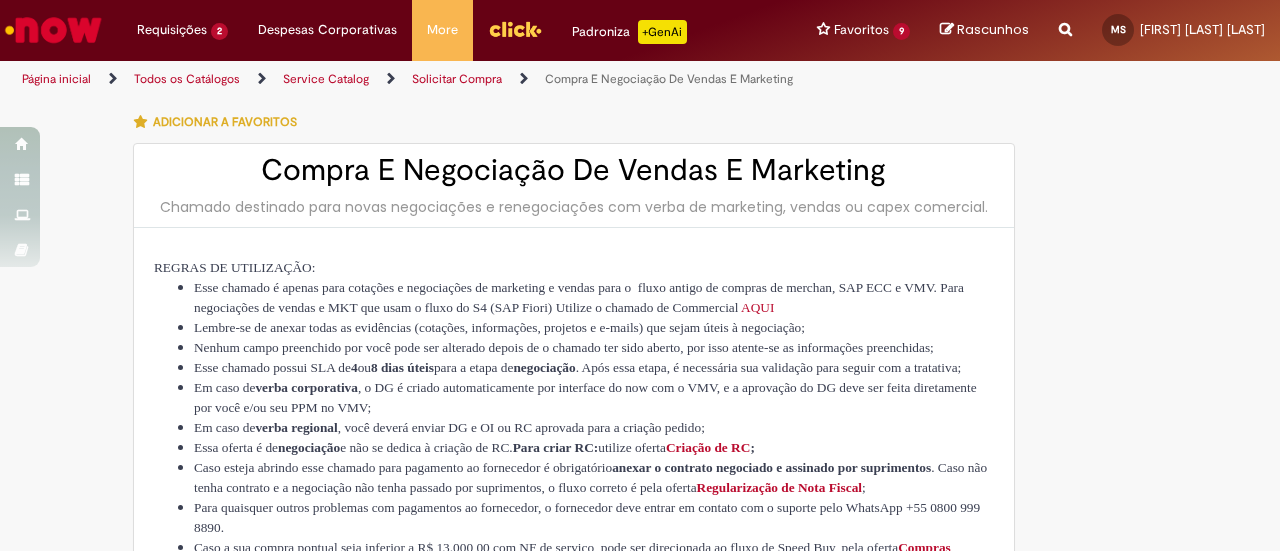 scroll, scrollTop: 0, scrollLeft: 0, axis: both 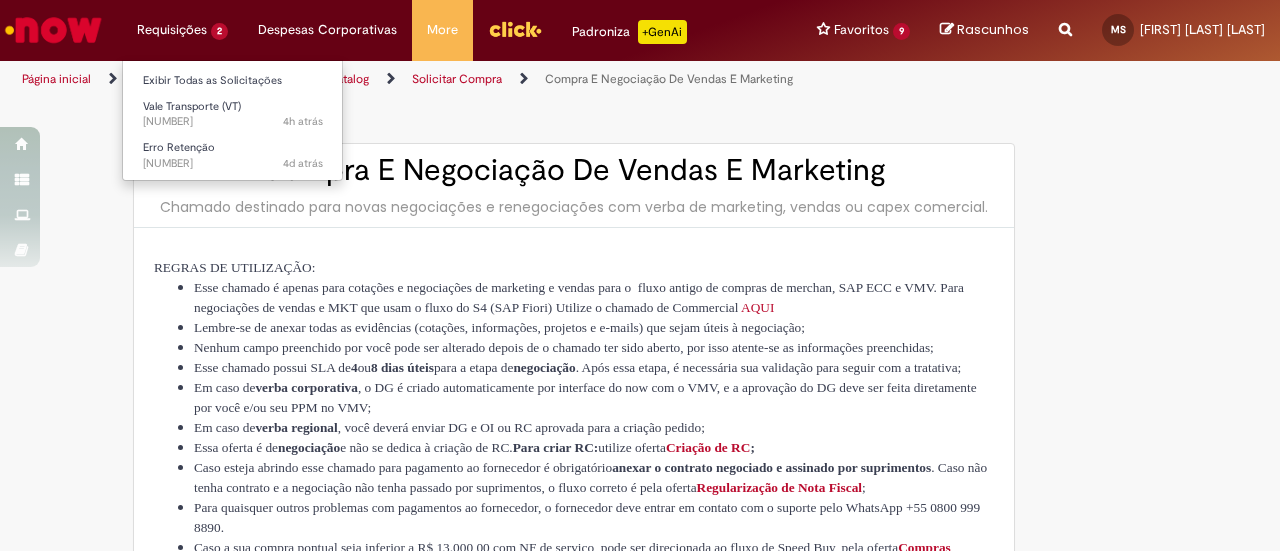 type on "**********" 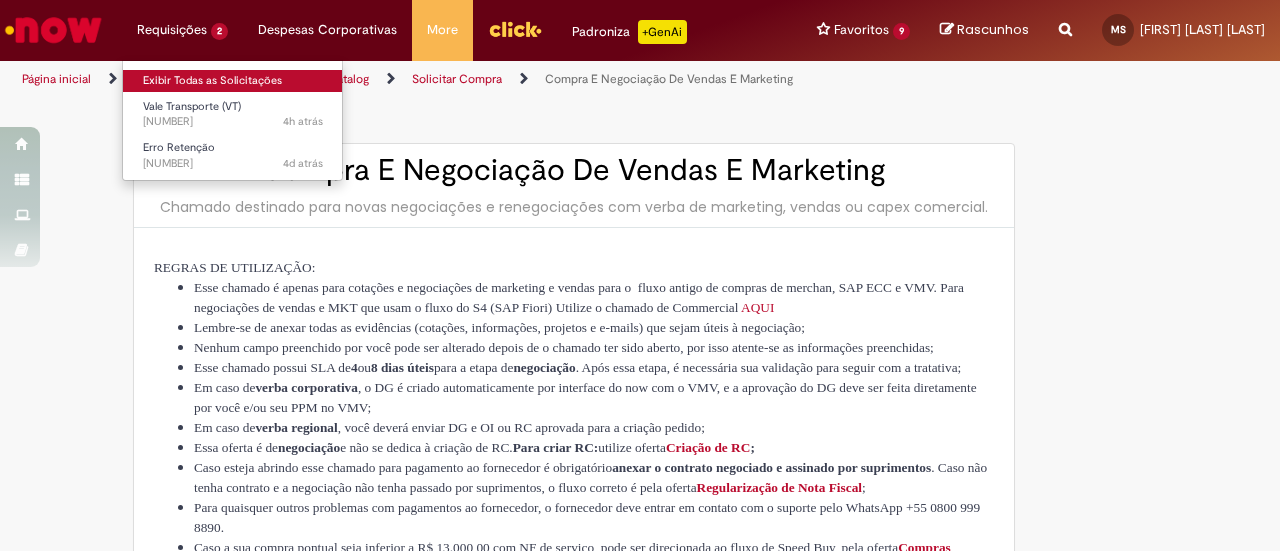 click on "Exibir Todas as Solicitações" at bounding box center (233, 81) 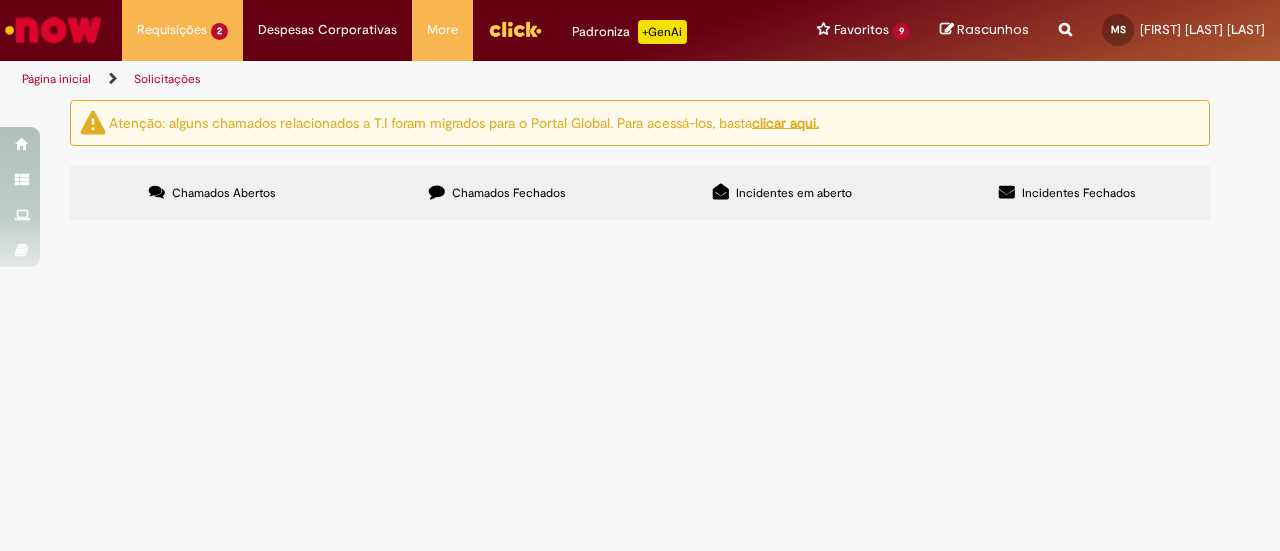 click on "Chamados Fechados" at bounding box center (509, 193) 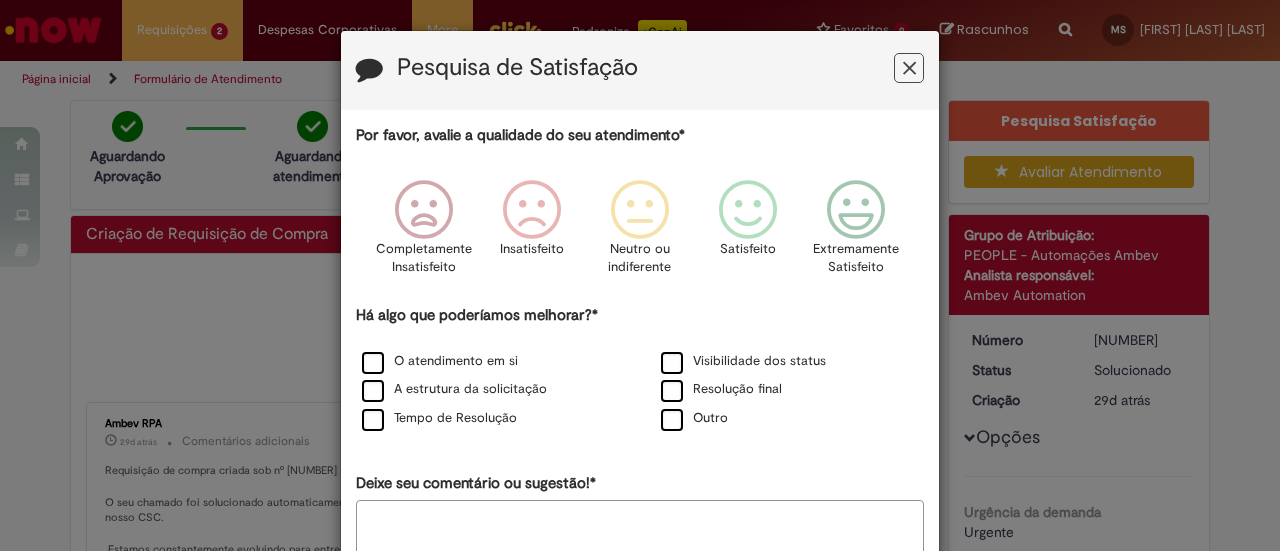 scroll, scrollTop: 0, scrollLeft: 0, axis: both 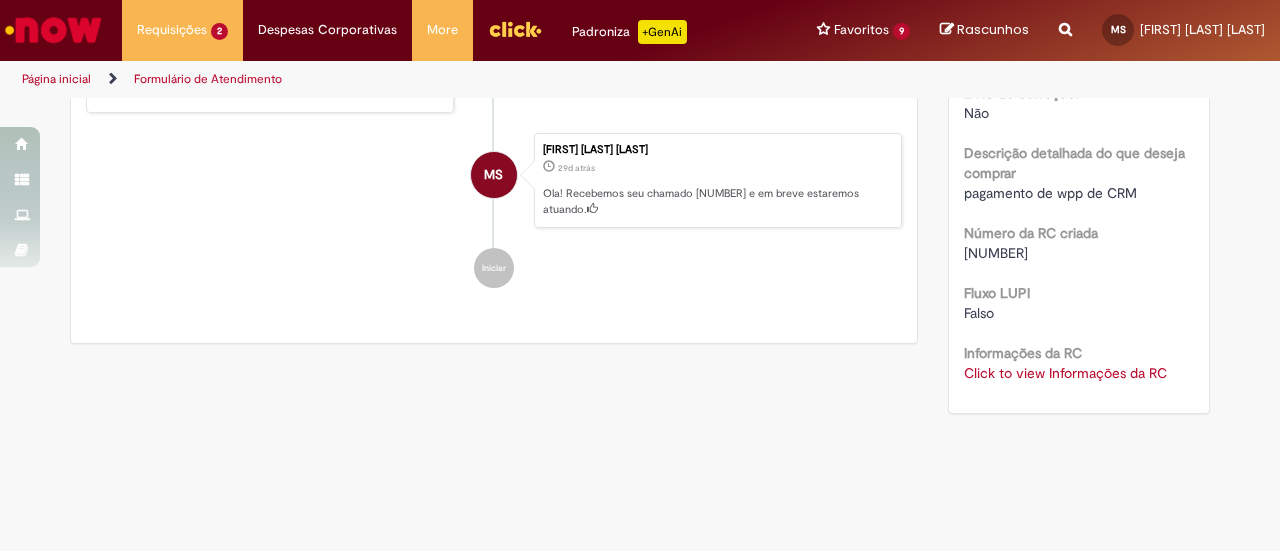 click on "Click to view Informações da RC" at bounding box center [1065, 373] 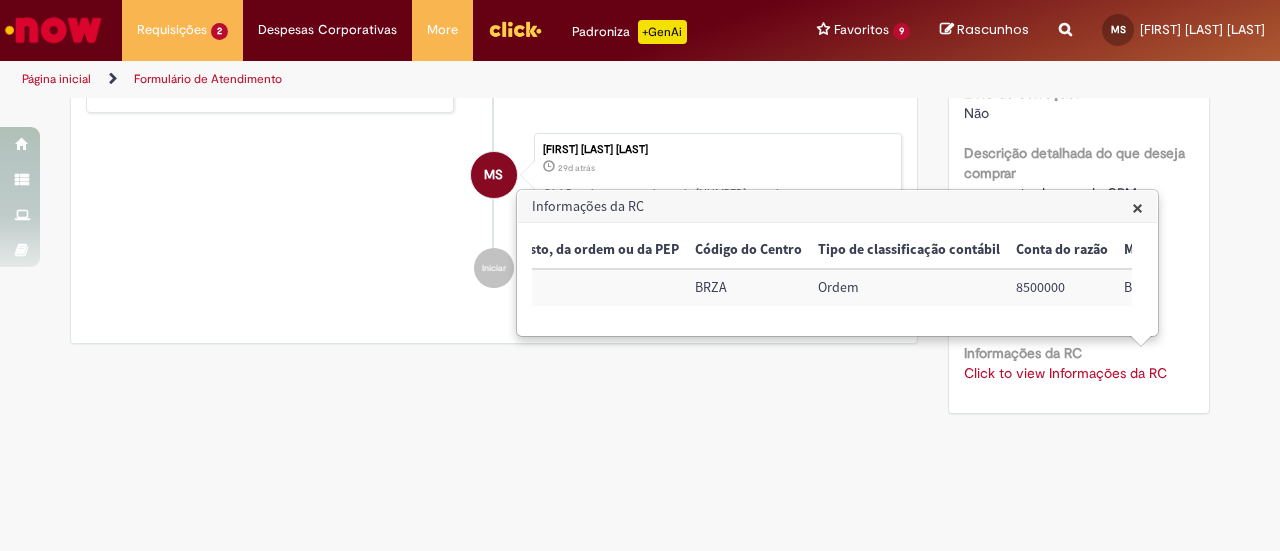 scroll, scrollTop: 0, scrollLeft: 0, axis: both 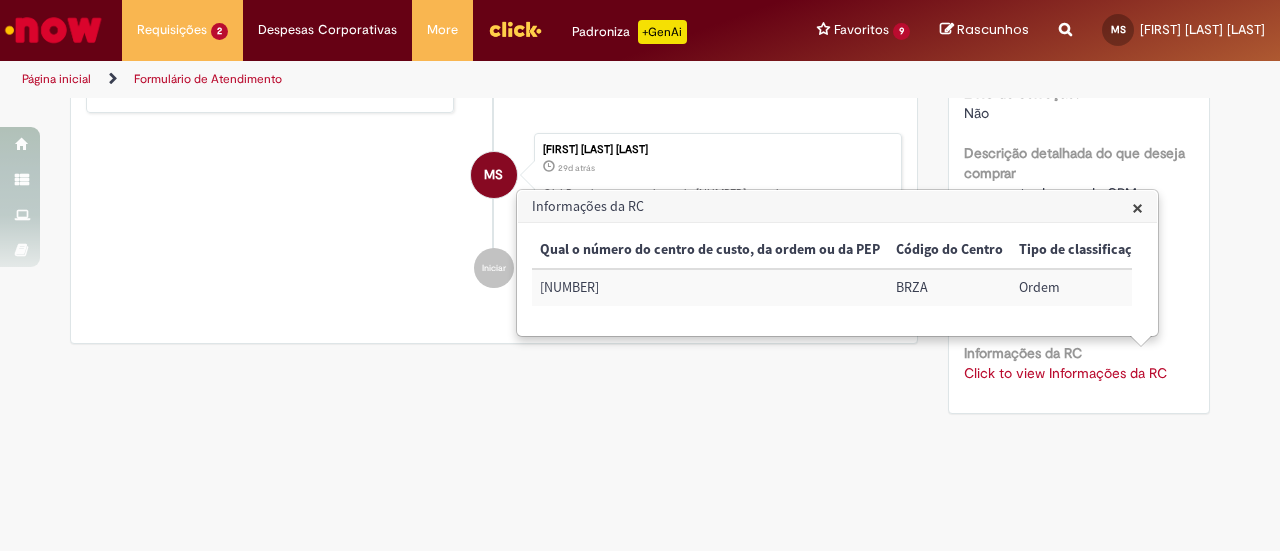 click on "Verificar Código de Barras
Aguardando Aprovação
Aguardando atendimento
Em andamento
Validação
Concluído
Criação de Requisição de Compra
Enviar
MS
[FIRST] [LAST] [LAST]
[TIME] atrás [TIME]     Comentários adicionais
Solução Proposta aceita.
AR" at bounding box center (640, -8) 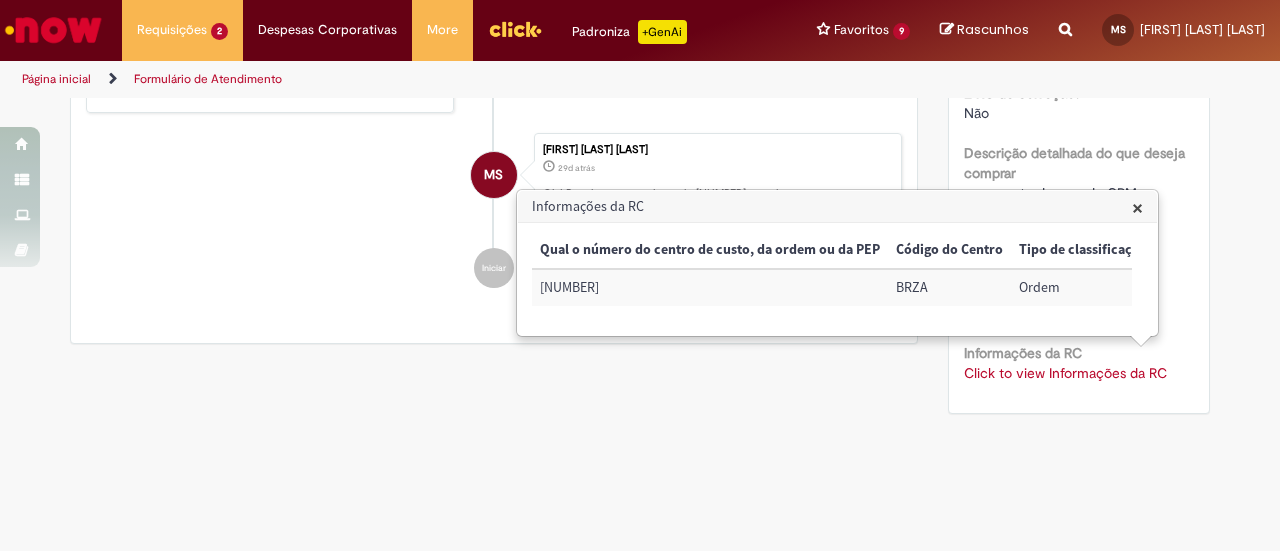click on "×" at bounding box center (1137, 207) 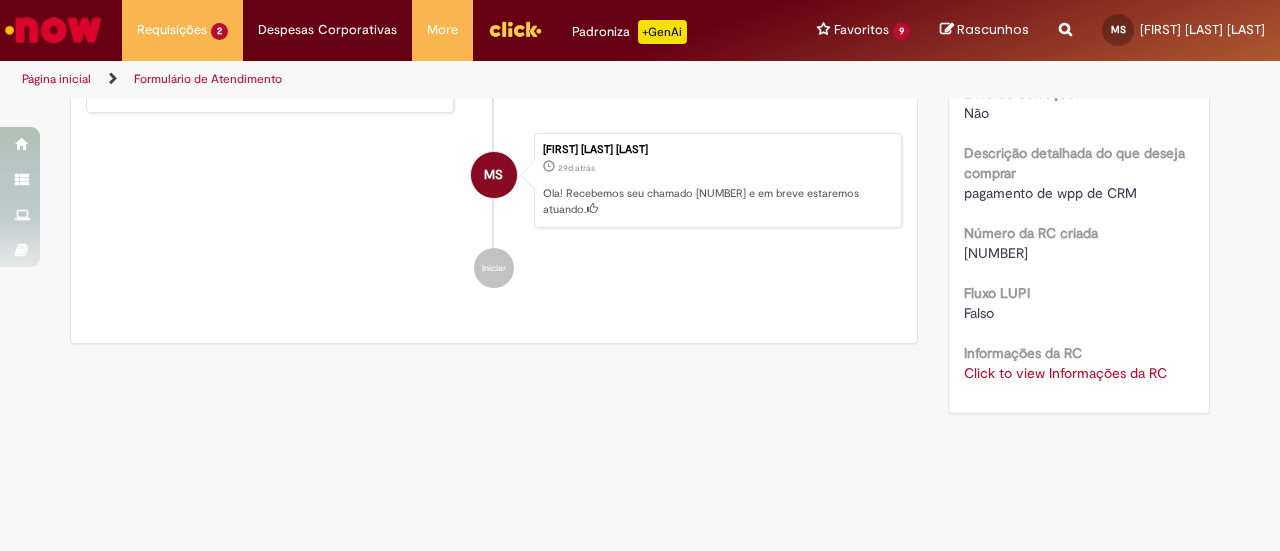 click on "pagamento de wpp de CRM" at bounding box center [1050, 193] 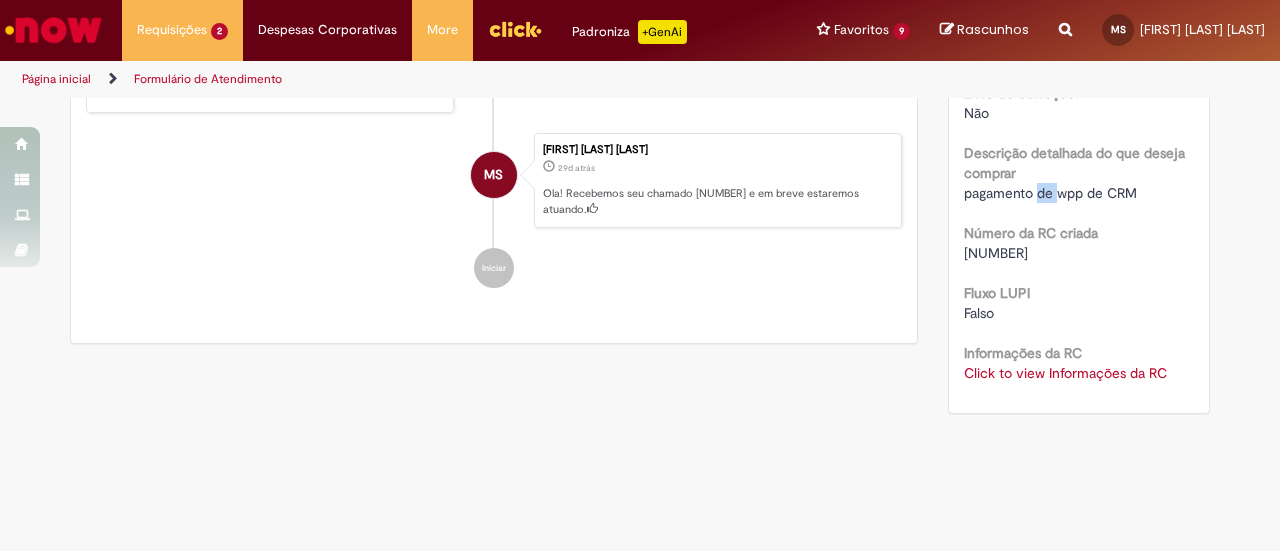 click on "pagamento de wpp de CRM" at bounding box center (1050, 193) 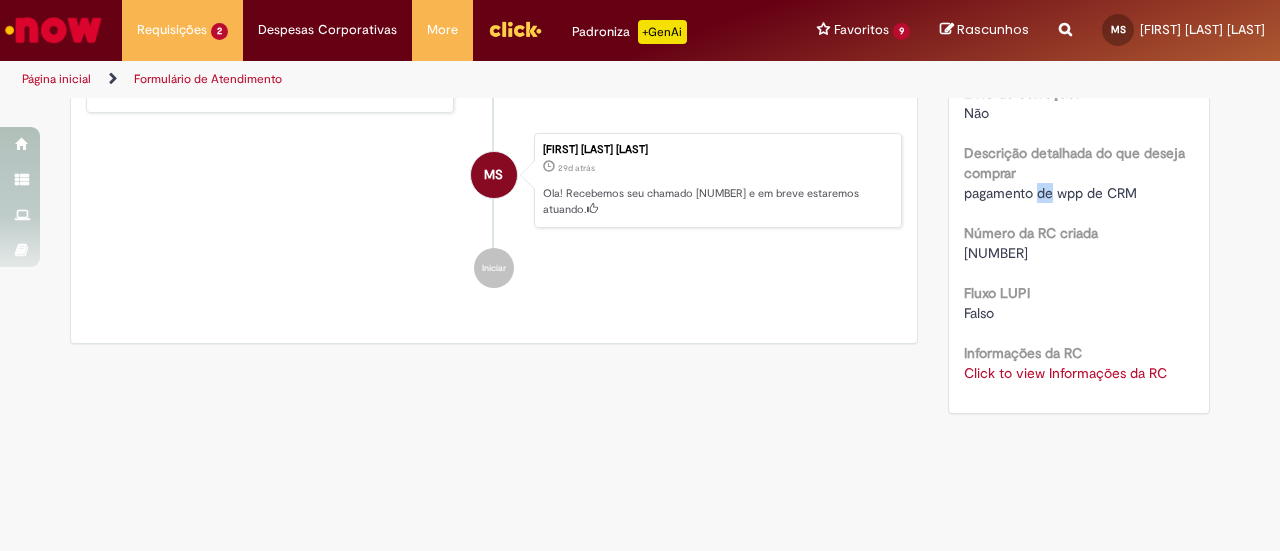 click on "pagamento de wpp de CRM" at bounding box center [1050, 193] 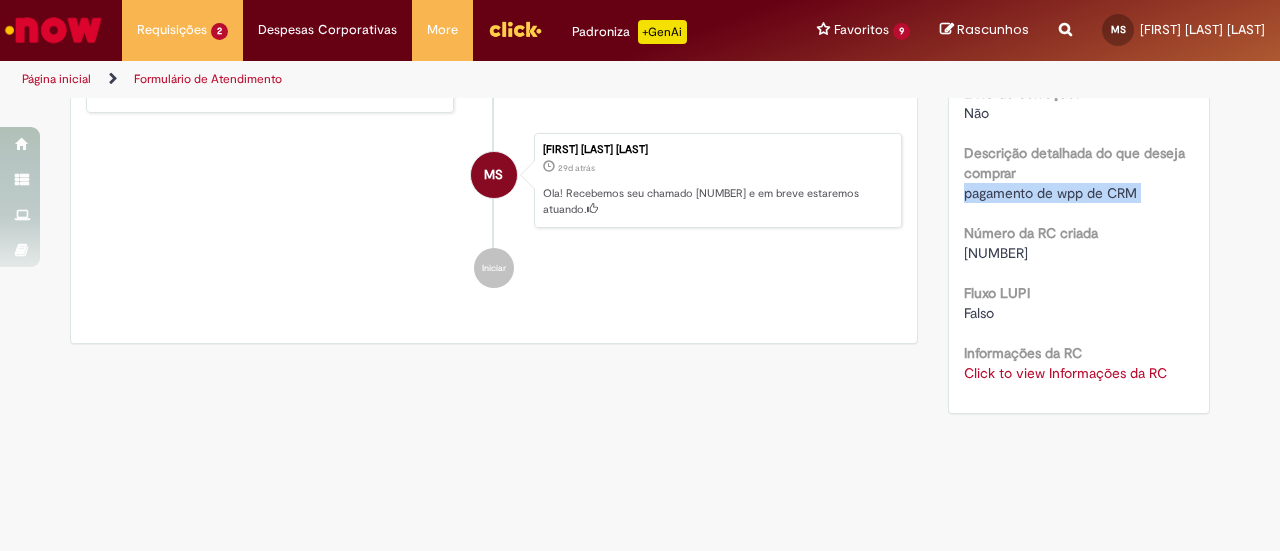 click on "pagamento de wpp de CRM" at bounding box center (1050, 193) 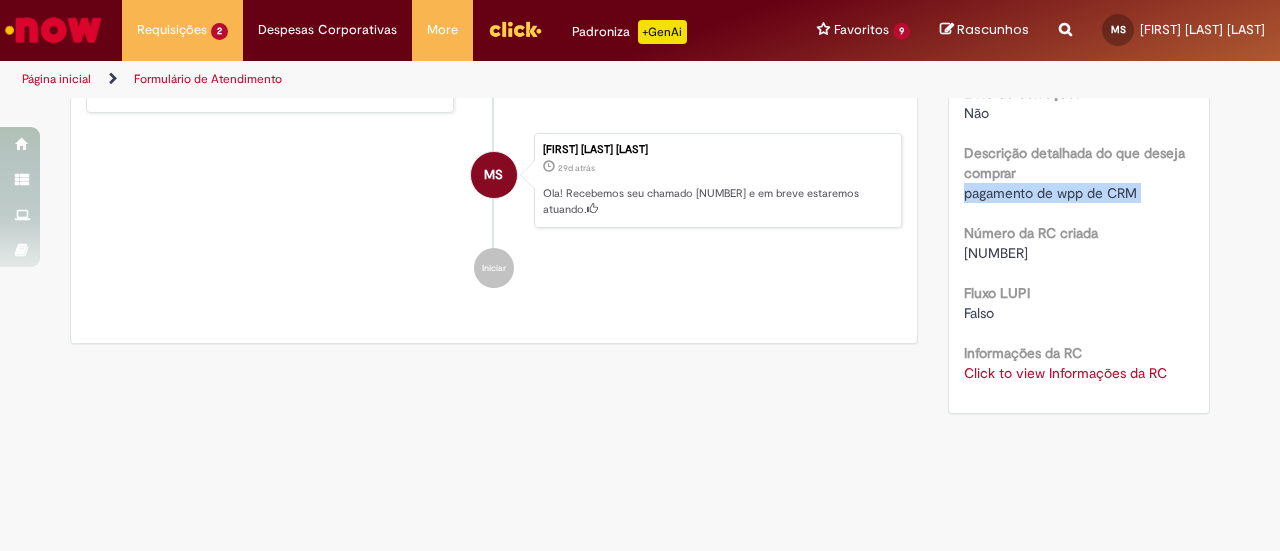 click on "Click to view Informações da RC" at bounding box center [1065, 373] 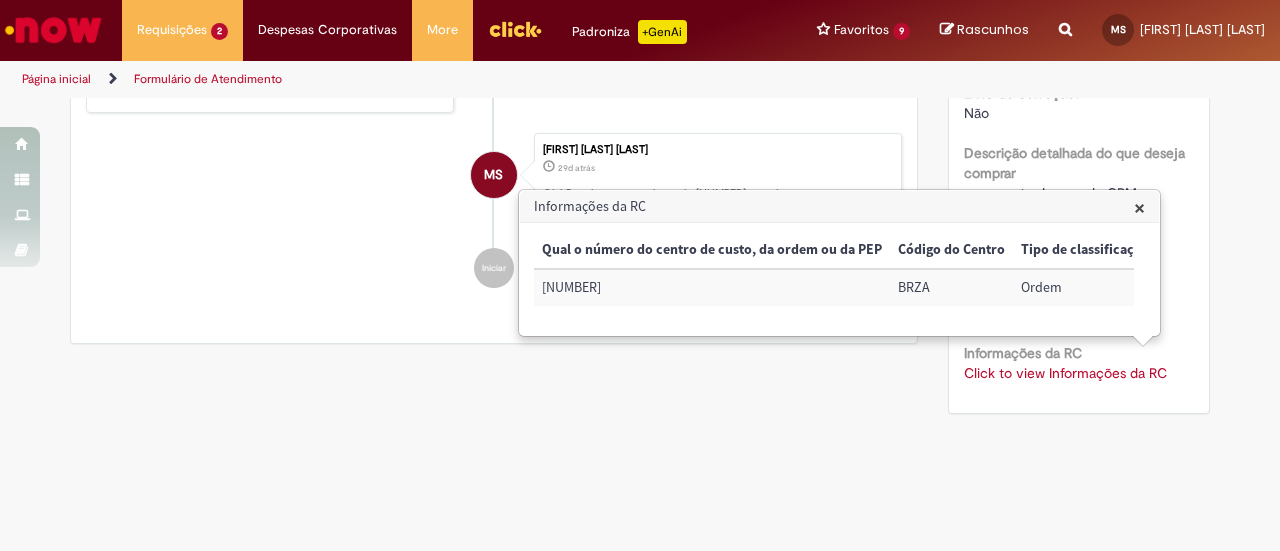 click on "BRZA" at bounding box center [951, 287] 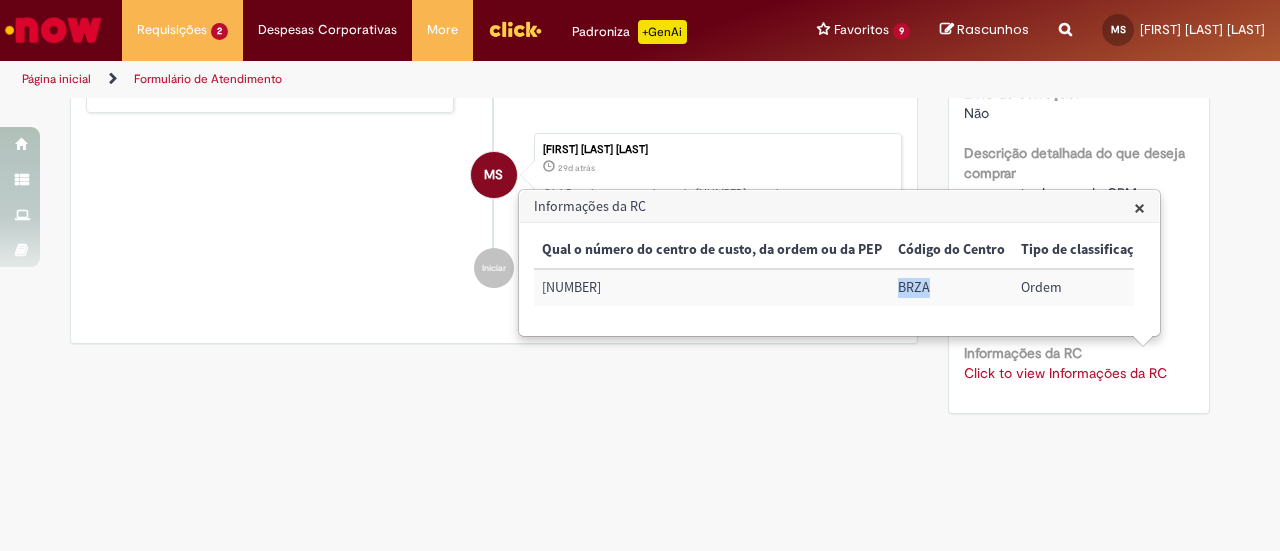 click on "BRZA" at bounding box center [951, 287] 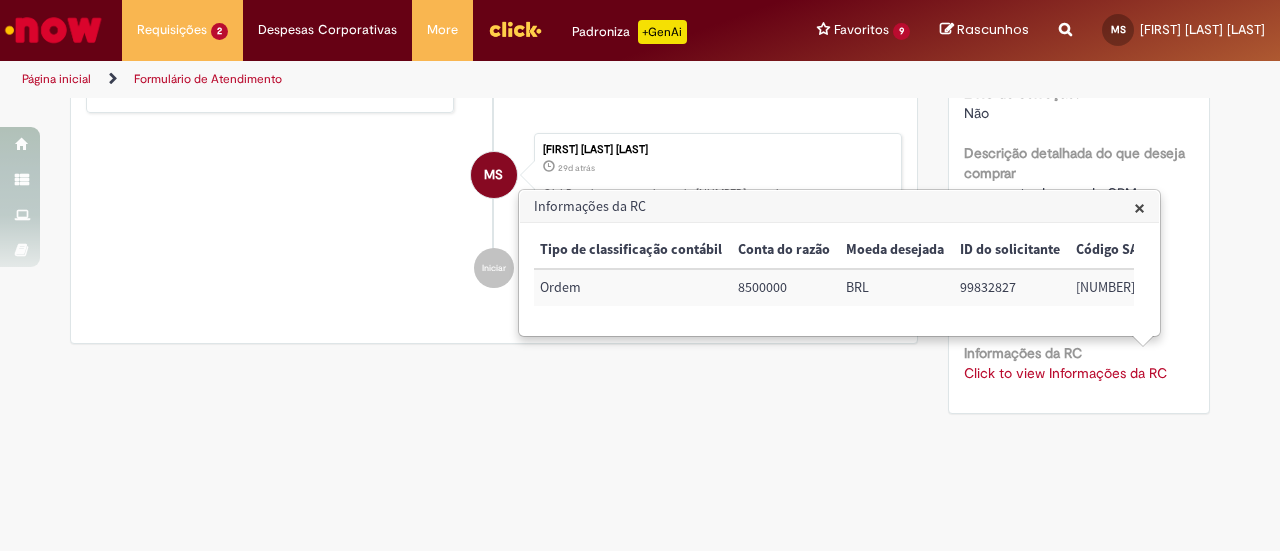 scroll, scrollTop: 0, scrollLeft: 490, axis: horizontal 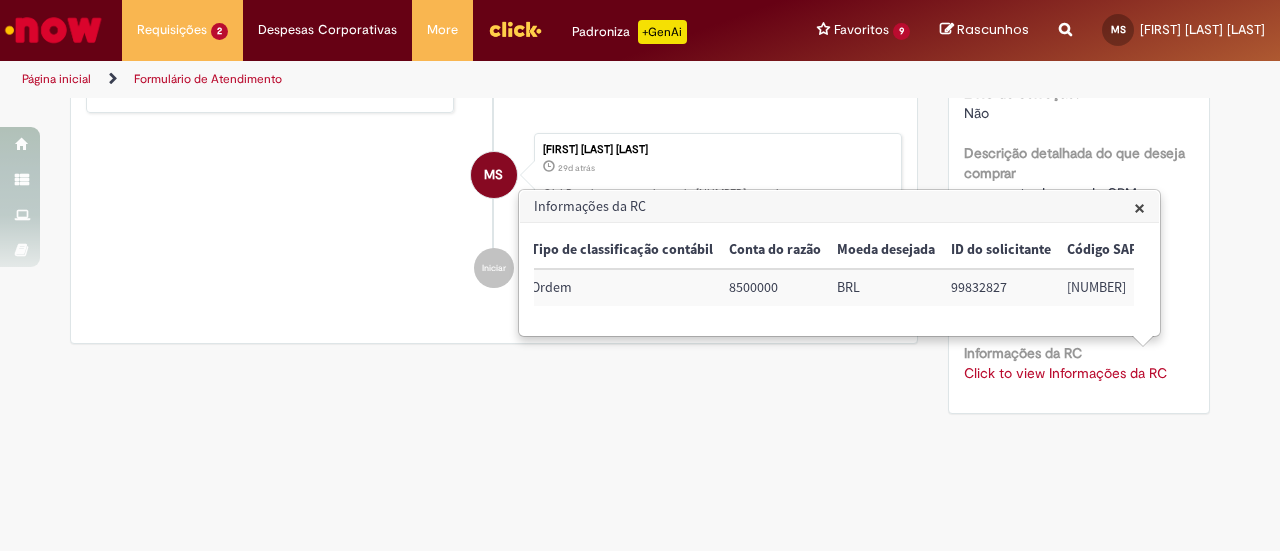 click on "8500000" at bounding box center [775, 287] 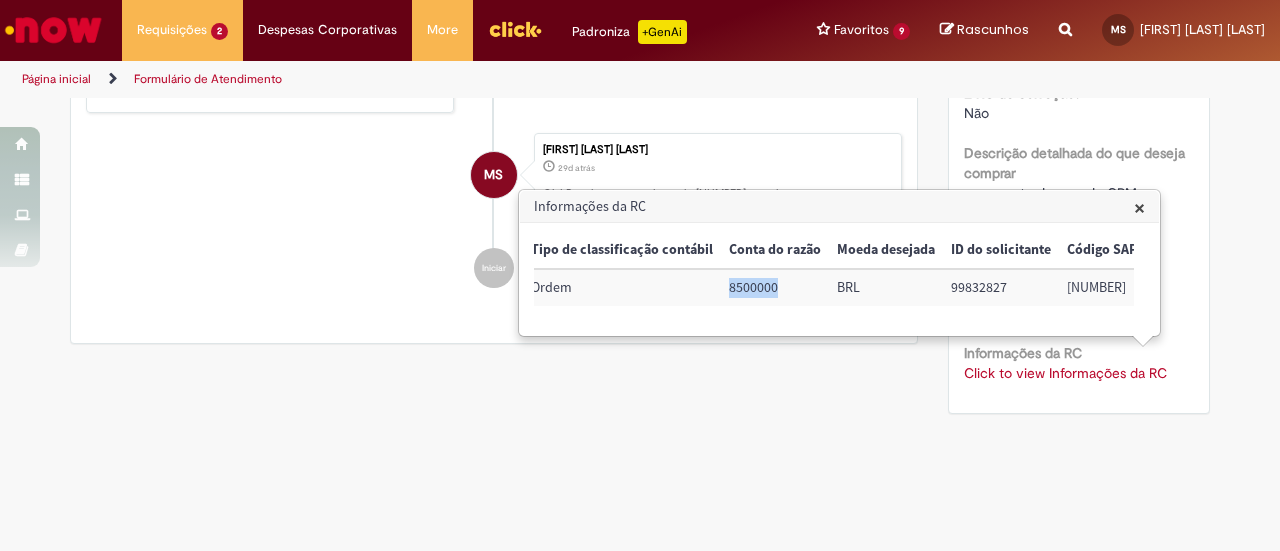 click on "8500000" at bounding box center (775, 287) 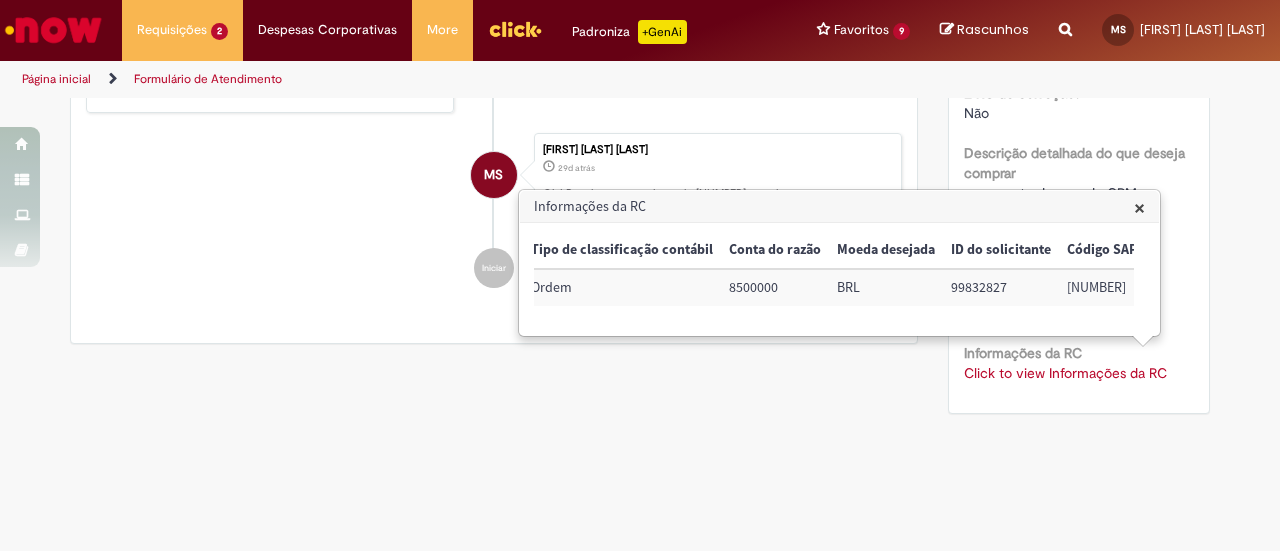 click on "[NUMBER]" at bounding box center [1149, 287] 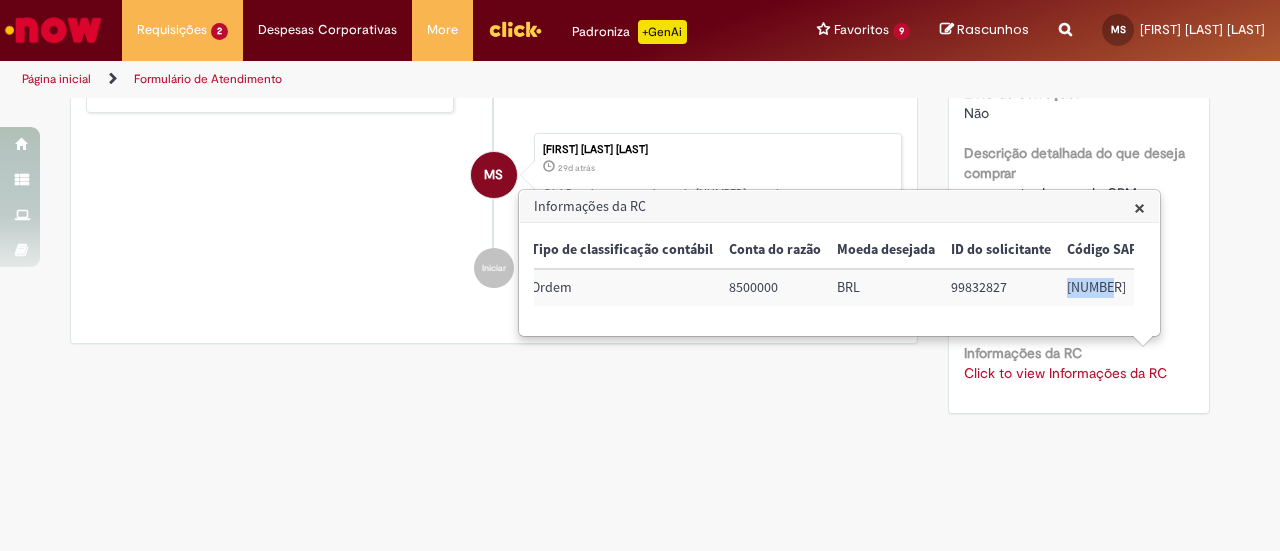 click on "[NUMBER]" at bounding box center (1149, 287) 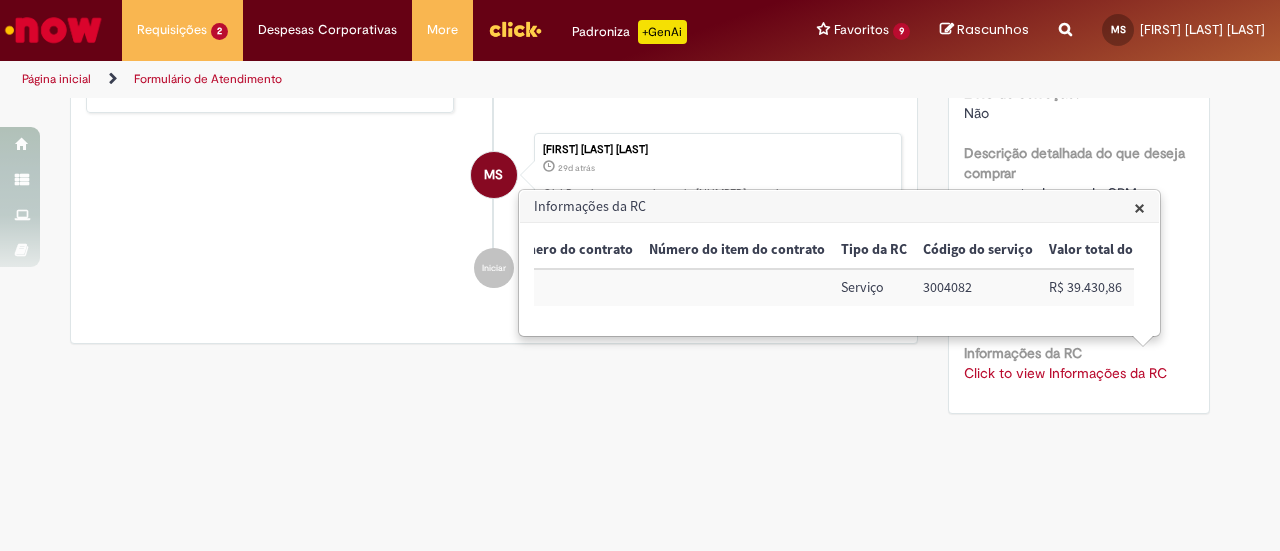 scroll, scrollTop: 0, scrollLeft: 1377, axis: horizontal 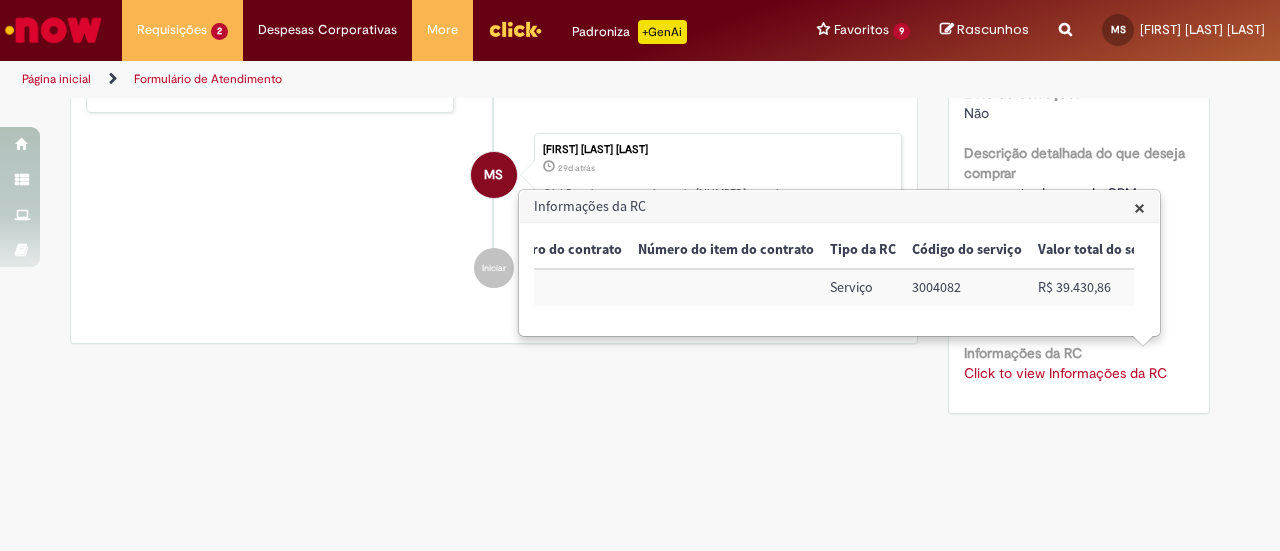 click on "3004082" at bounding box center (967, 287) 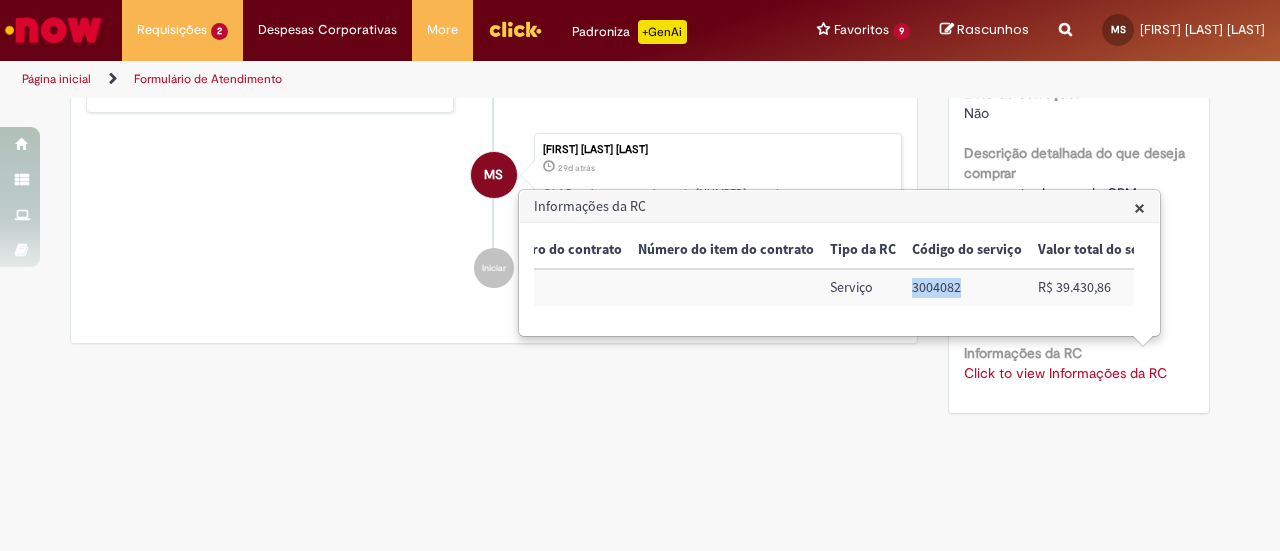 click on "3004082" at bounding box center (967, 287) 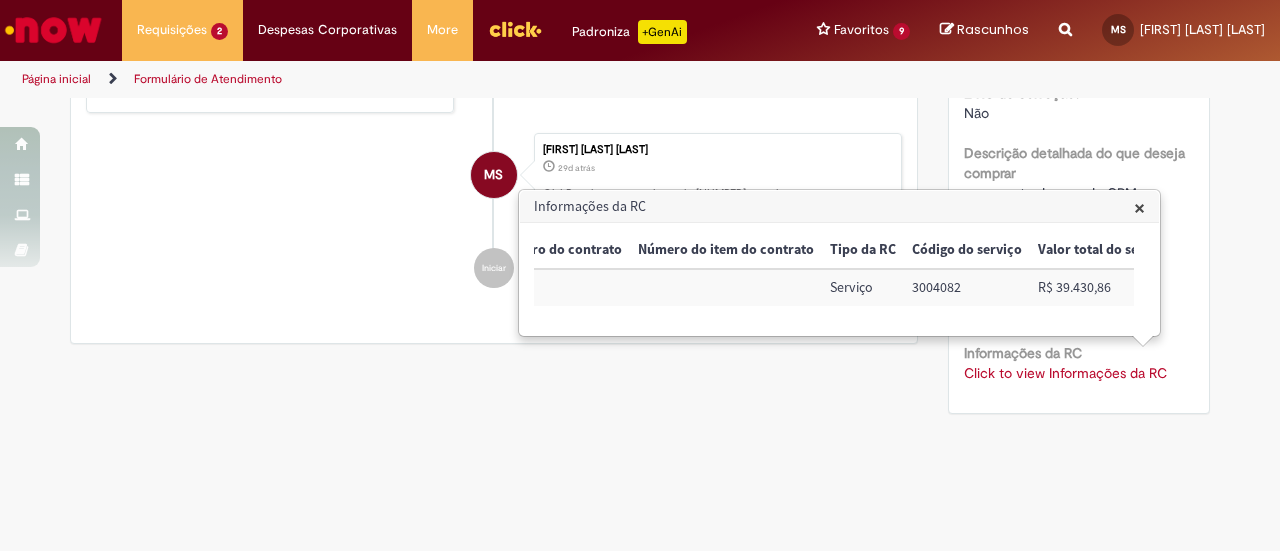 click on "Formulário de Atendimento
Verificar Código de Barras
Aguardando Aprovação
Aguardando atendimento
Em andamento
Validação
Concluído
Criação de Requisição de Compra
Enviar
MS
[FIRST] [LAST] [LAST]
[TIME] atrás [TIME]     Comentários adicionais
Solução Proposta aceita.
AR" at bounding box center [640, 324] 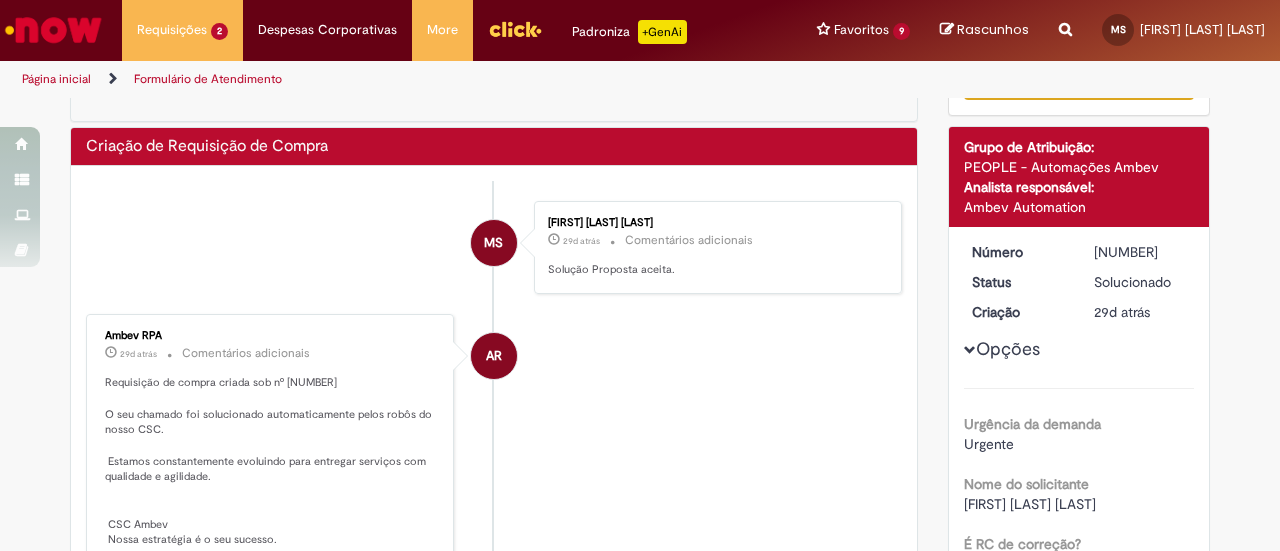 scroll, scrollTop: 87, scrollLeft: 0, axis: vertical 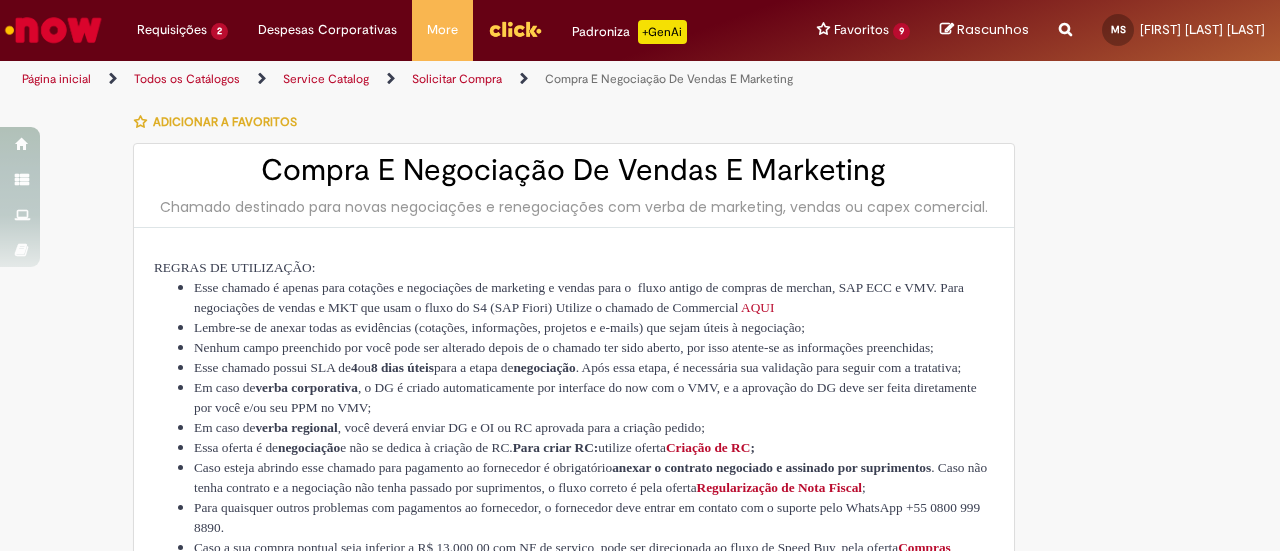 type on "********" 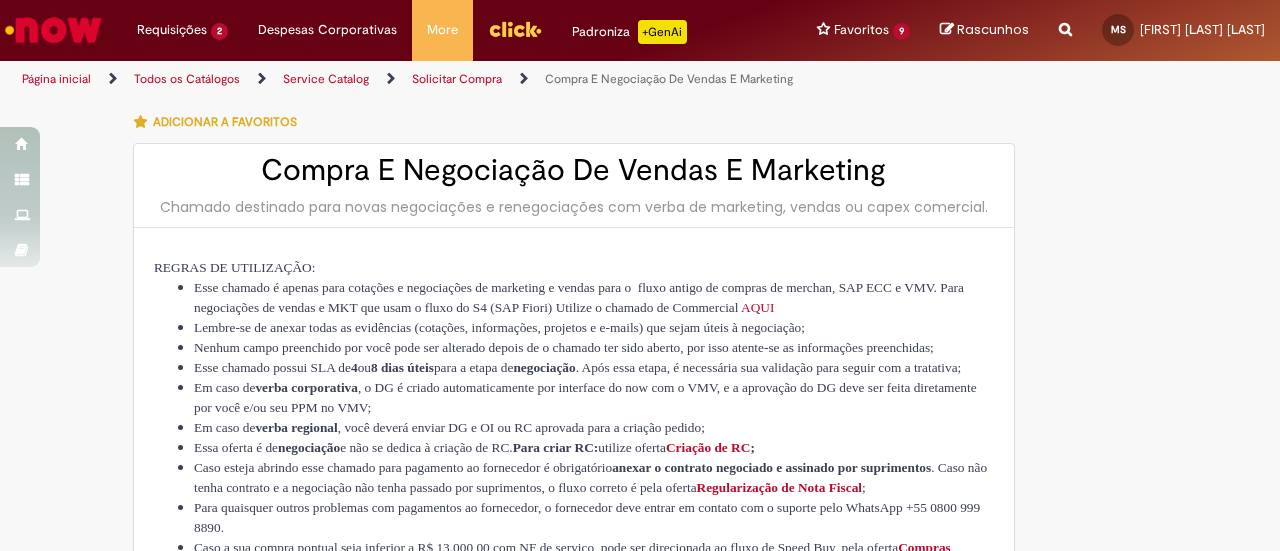 type on "**********" 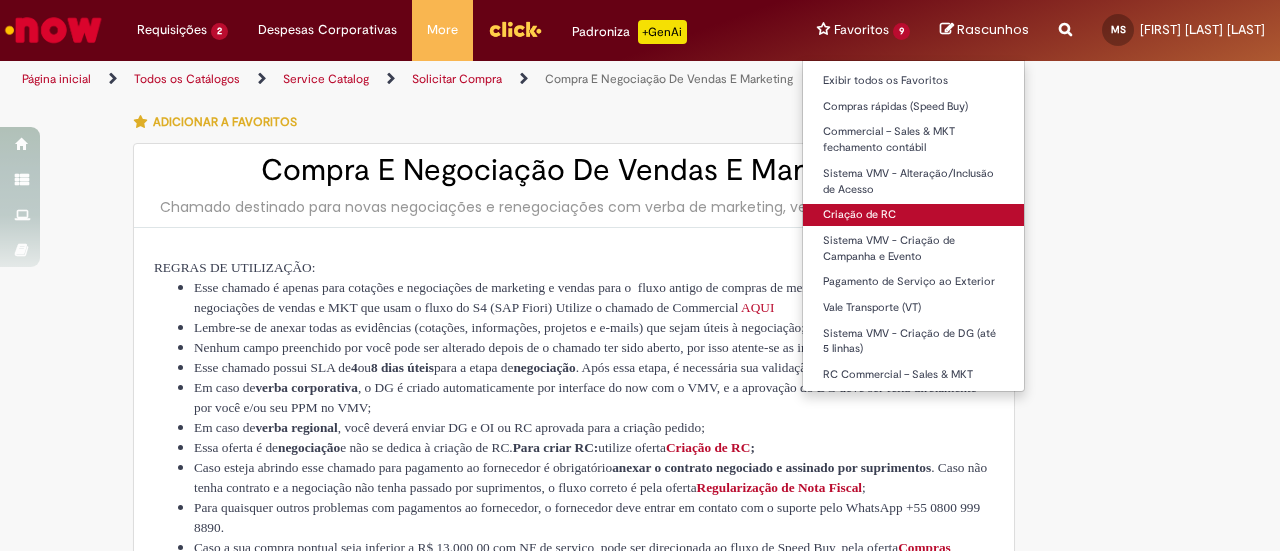 click on "Criação de RC" at bounding box center (913, 215) 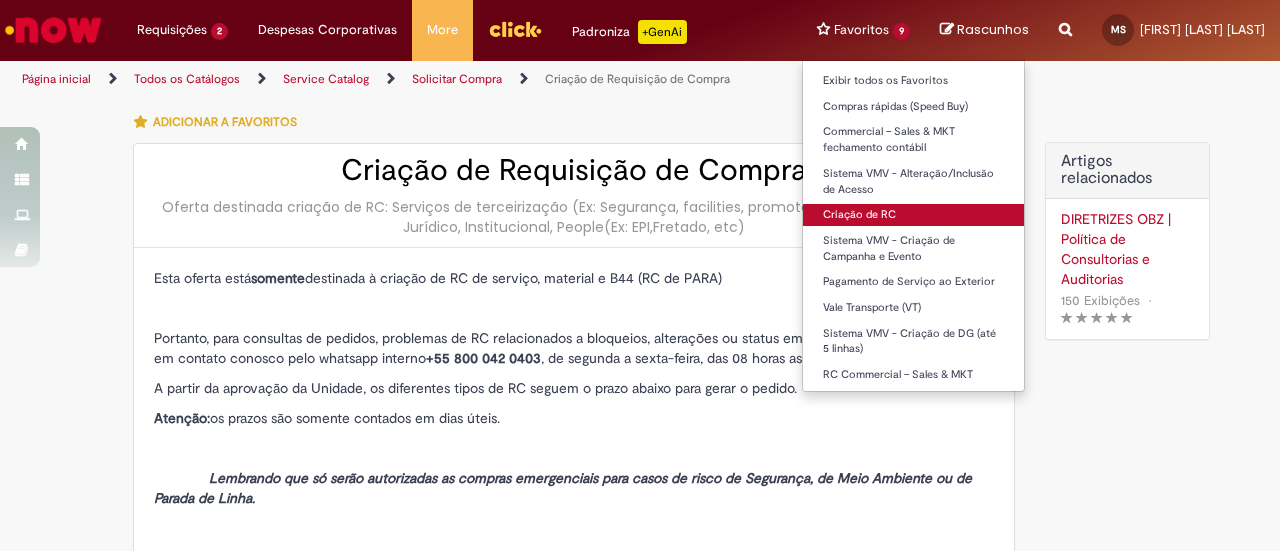 type on "********" 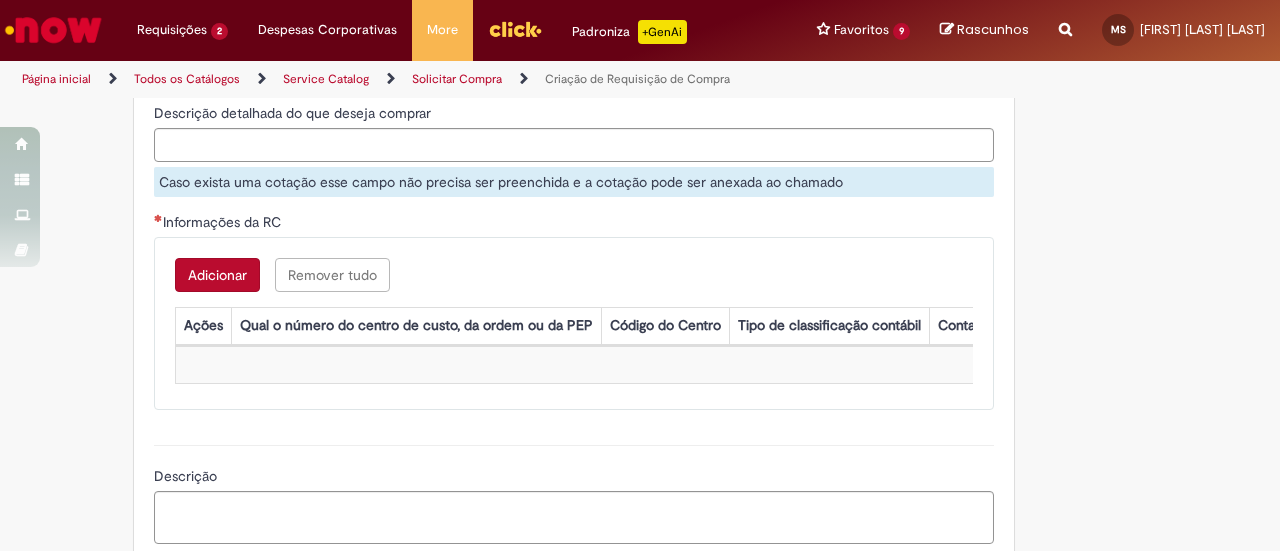 scroll, scrollTop: 1610, scrollLeft: 0, axis: vertical 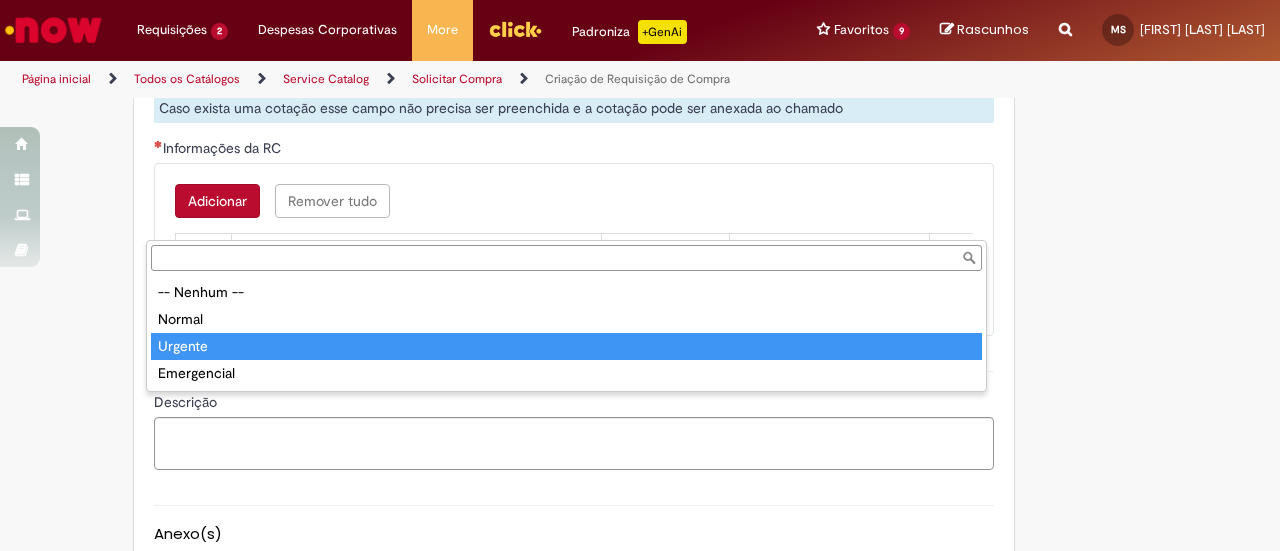 type on "*******" 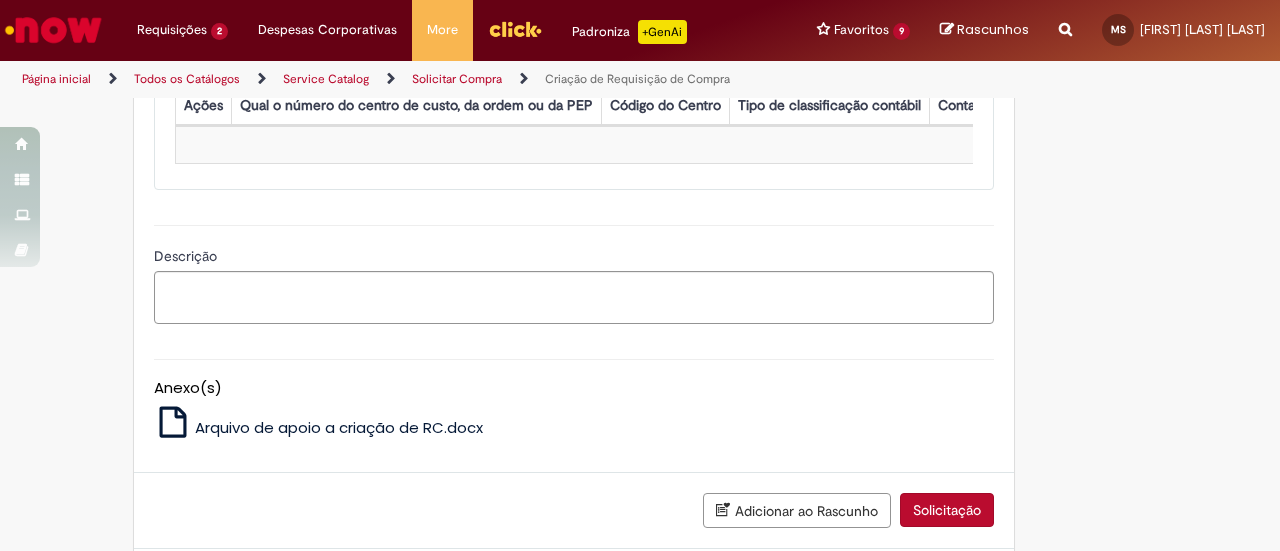scroll, scrollTop: 1780, scrollLeft: 0, axis: vertical 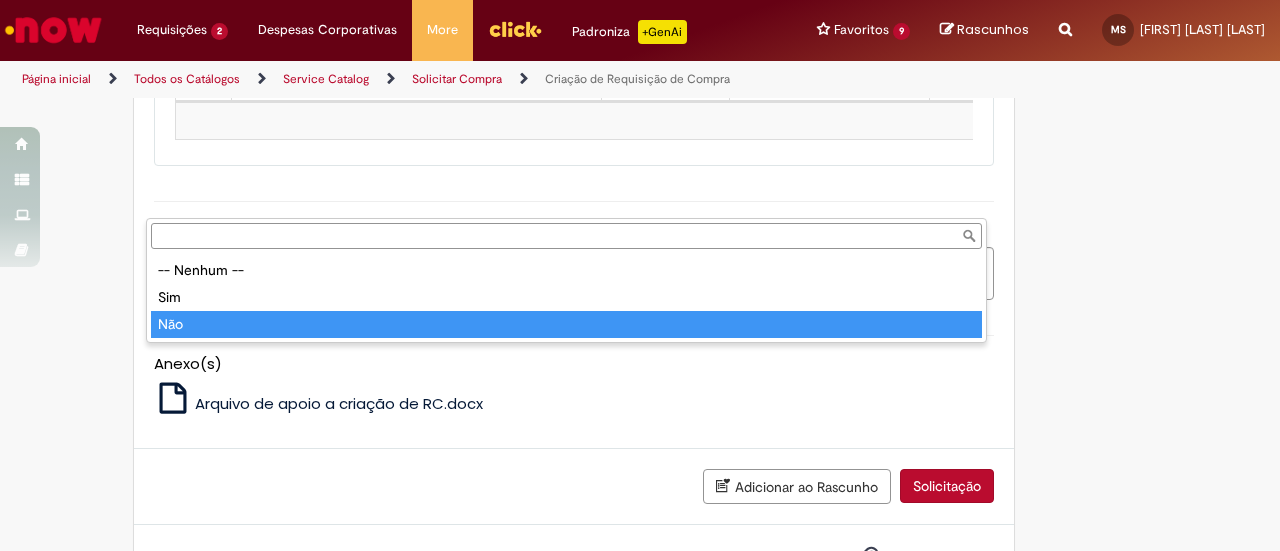 type on "***" 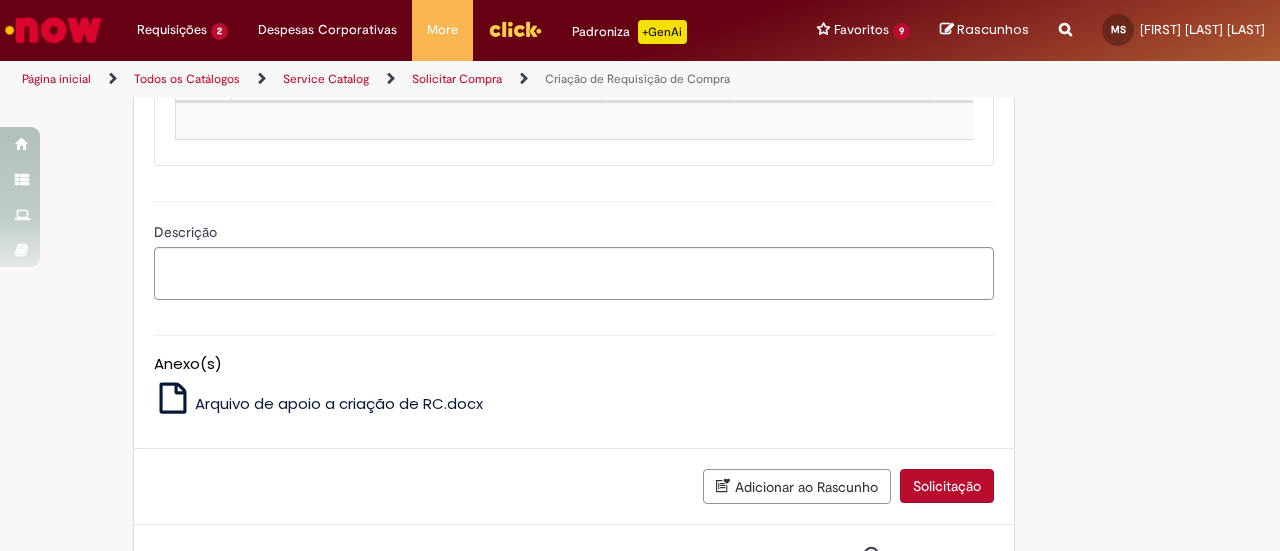 click on "Descrição detalhada do que deseja comprar" at bounding box center [574, -99] 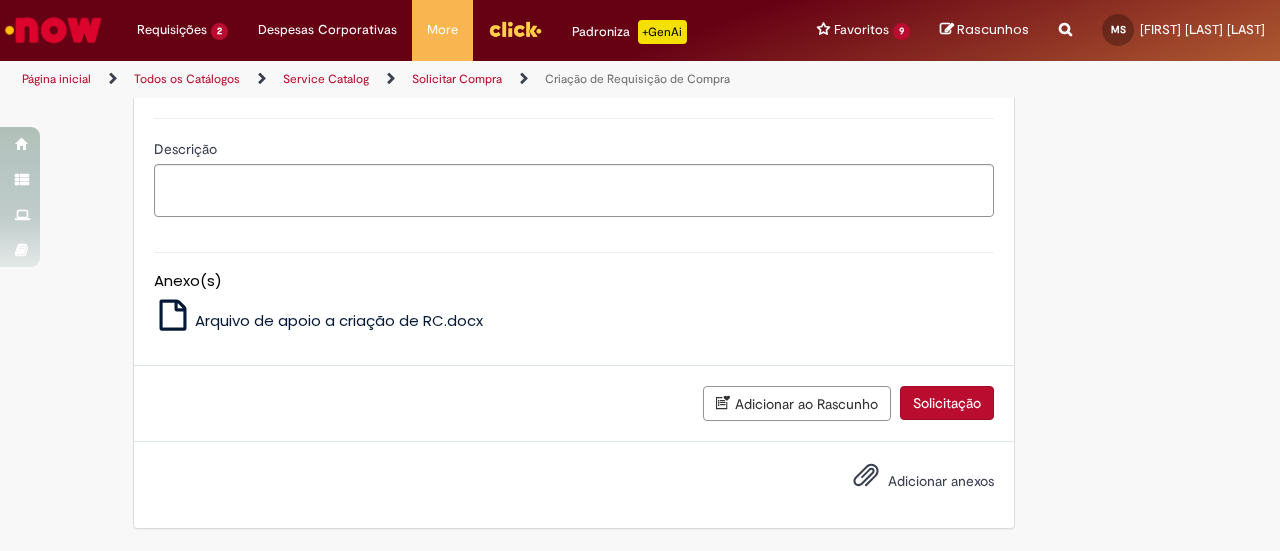 scroll, scrollTop: 1947, scrollLeft: 0, axis: vertical 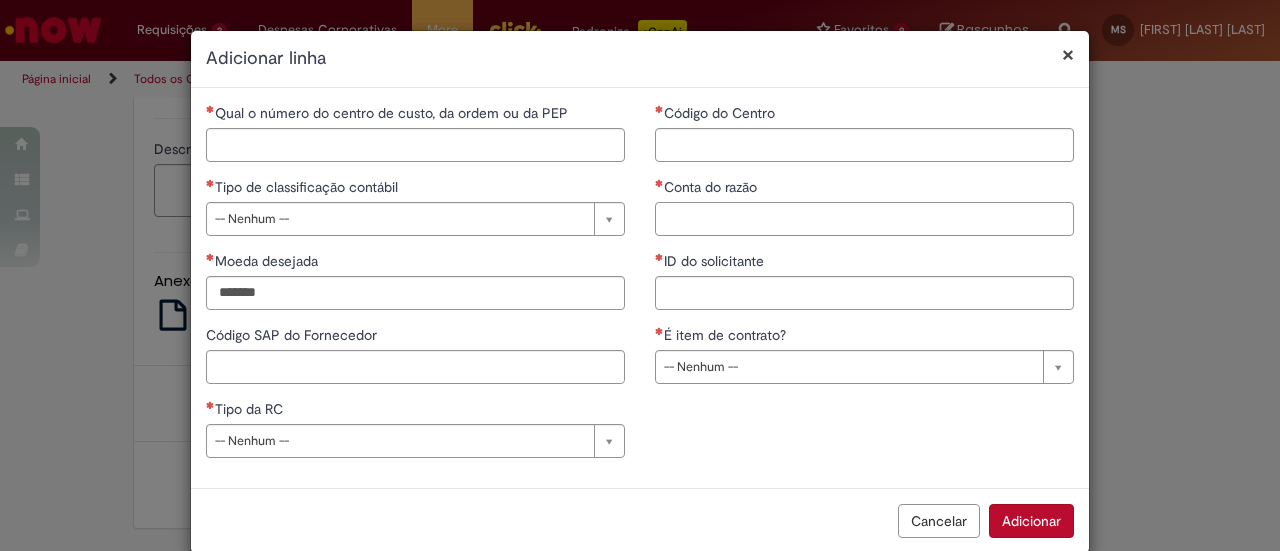 click on "Conta do razão" at bounding box center [864, 219] 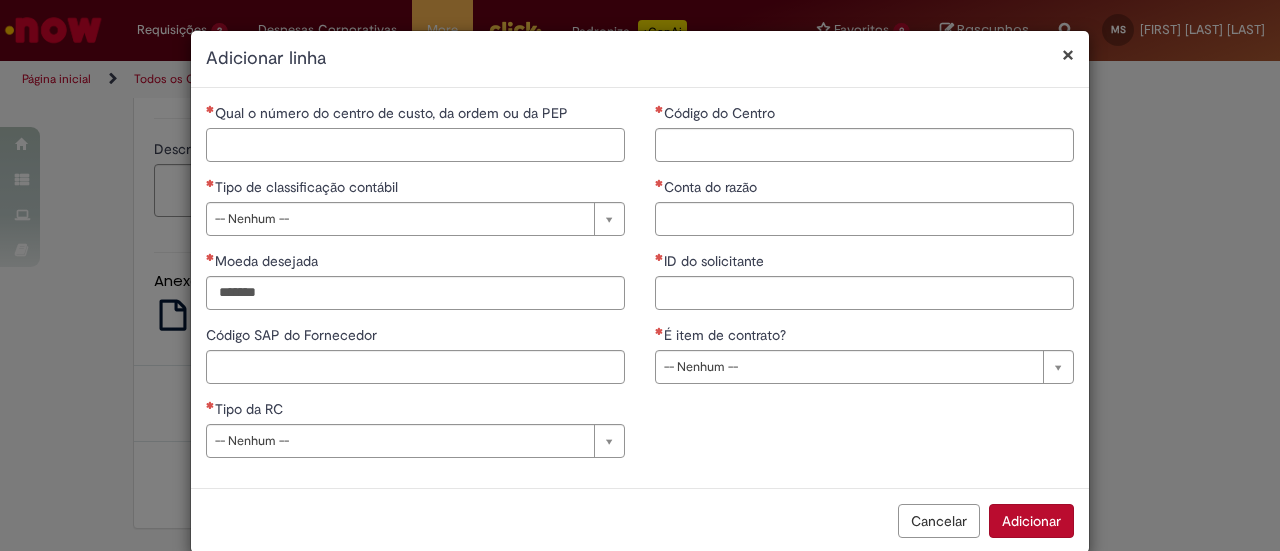 click on "Qual o número do centro de custo, da ordem ou da PEP" at bounding box center [415, 145] 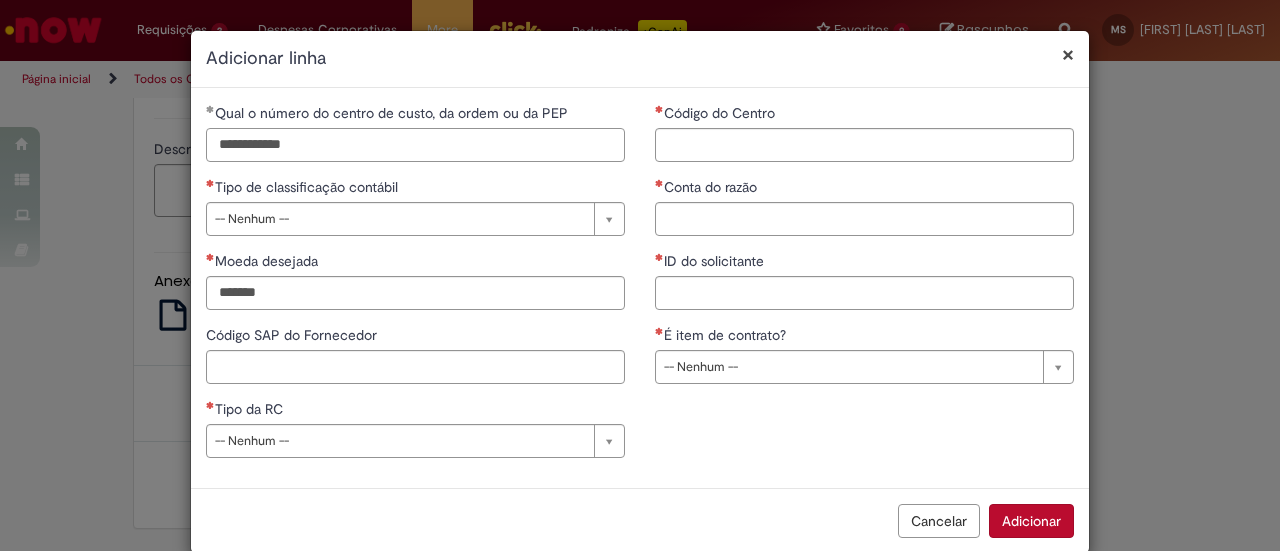 type on "**********" 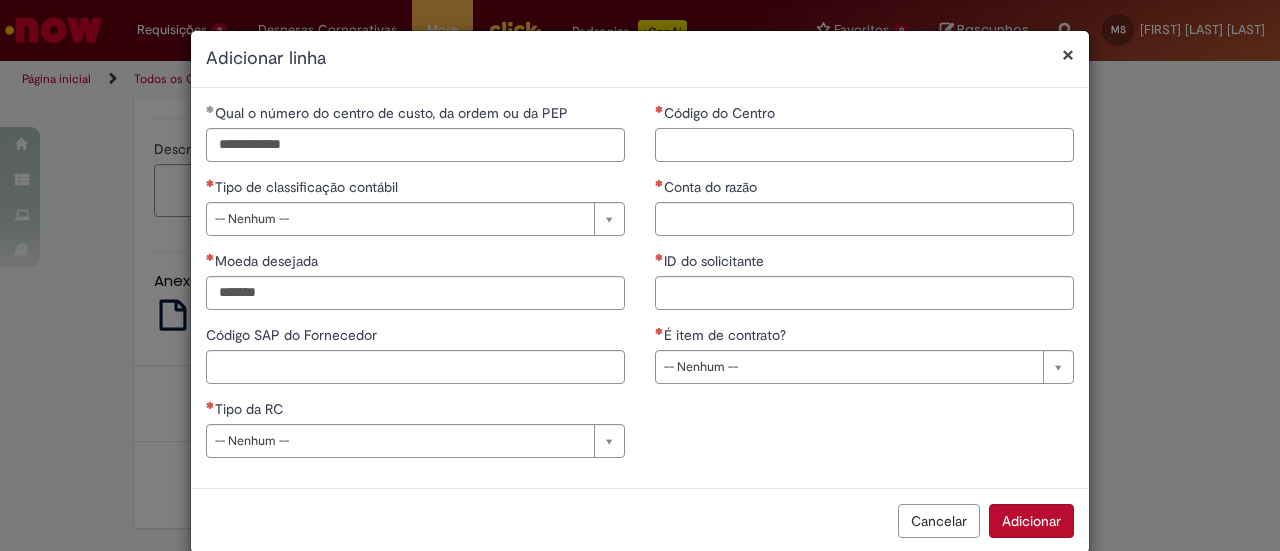 click on "Código do Centro" at bounding box center [864, 145] 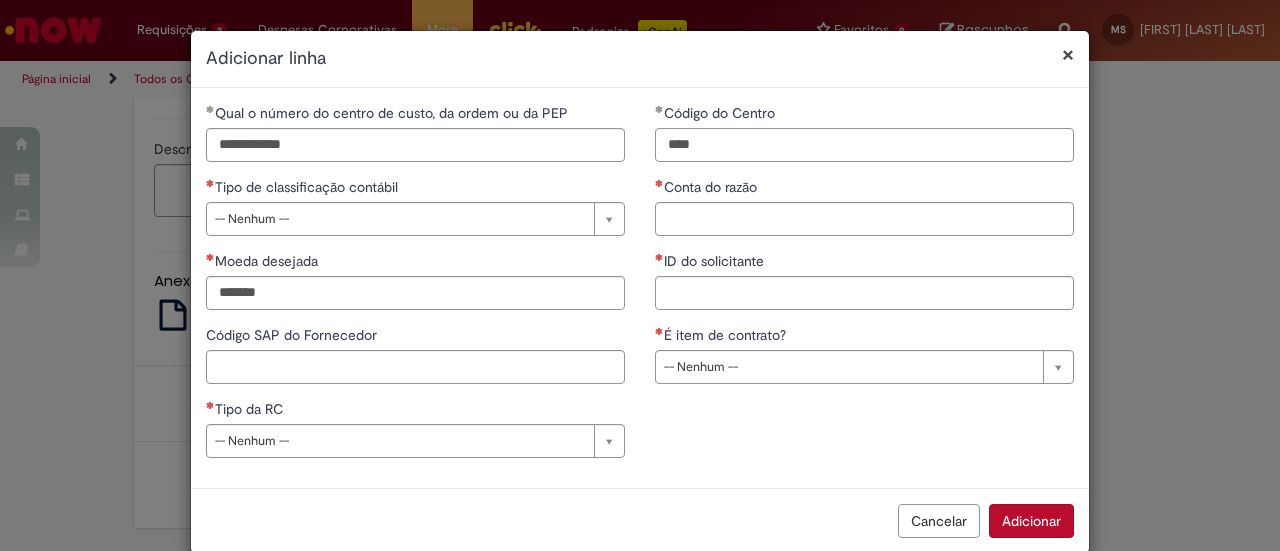 type on "****" 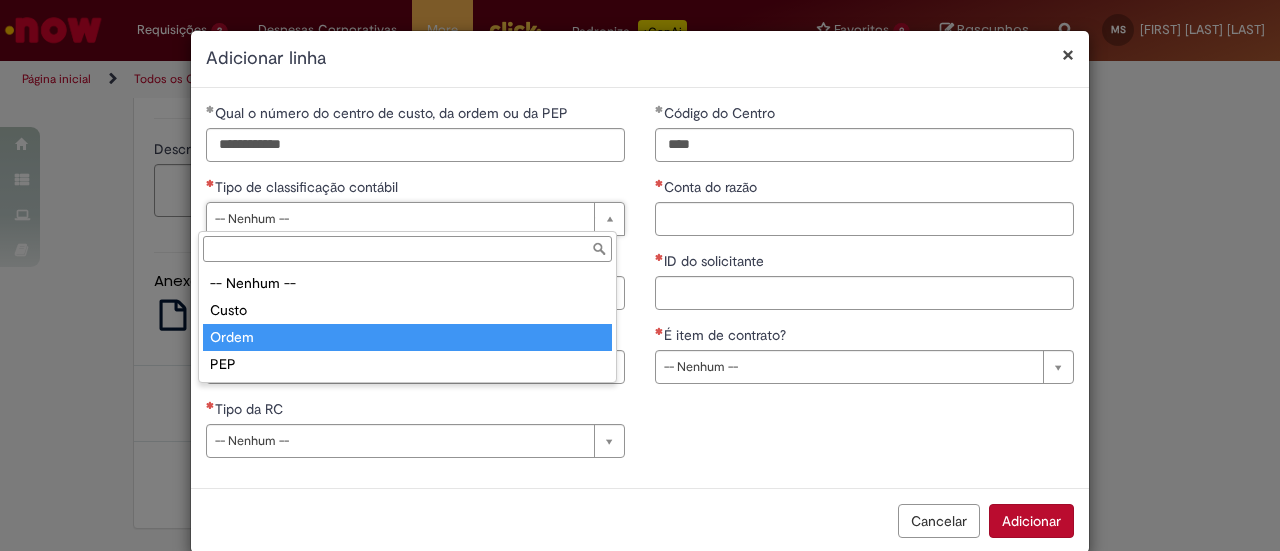 type on "*****" 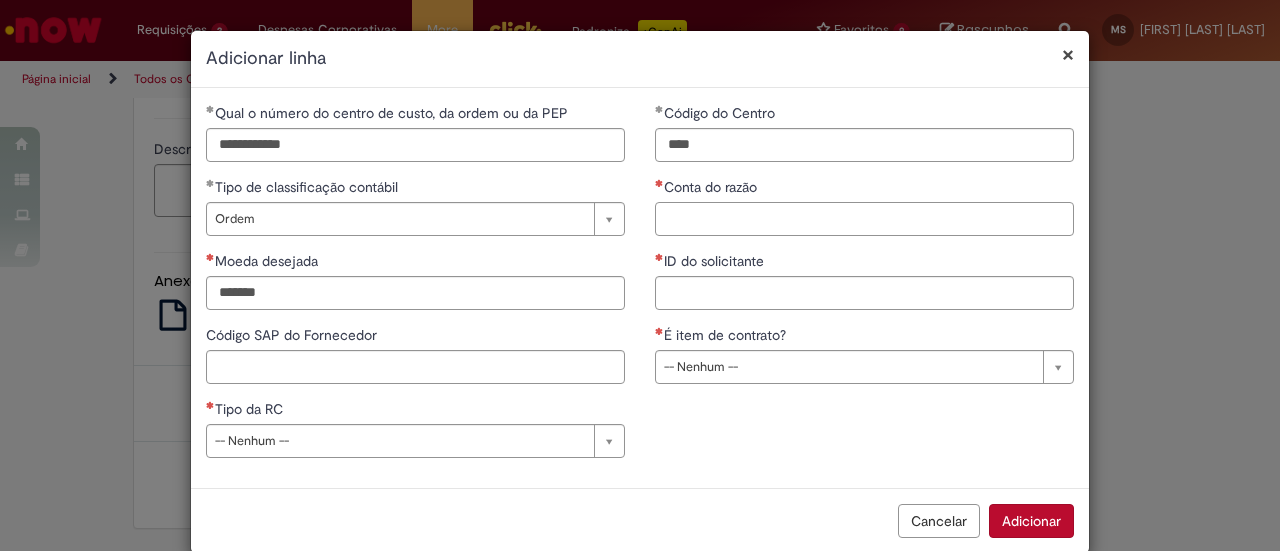 click on "Conta do razão" at bounding box center (864, 219) 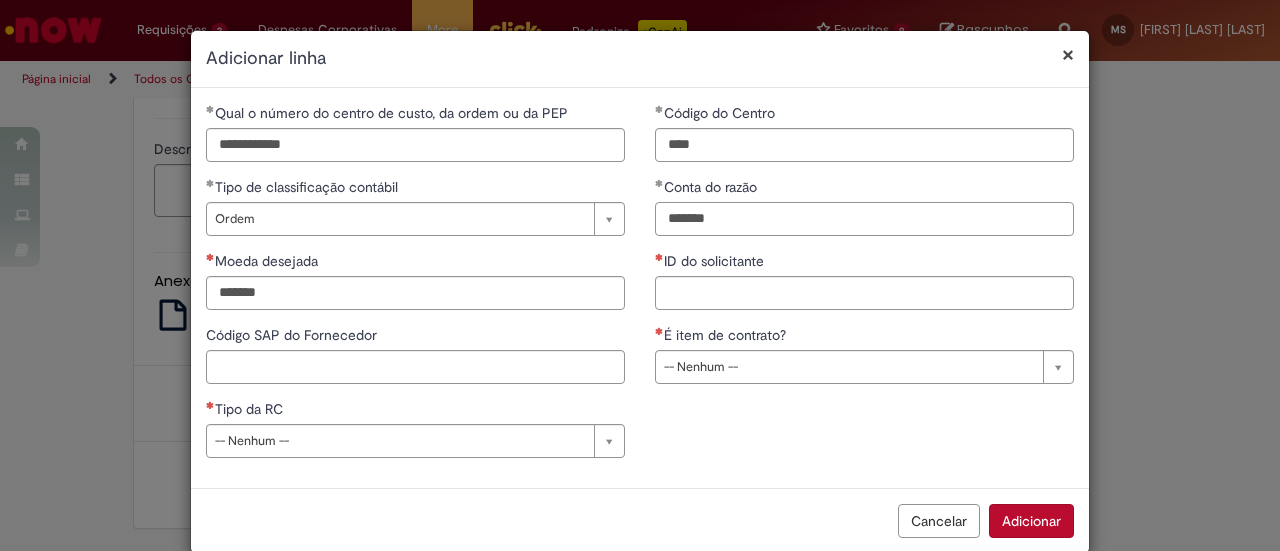 type on "*******" 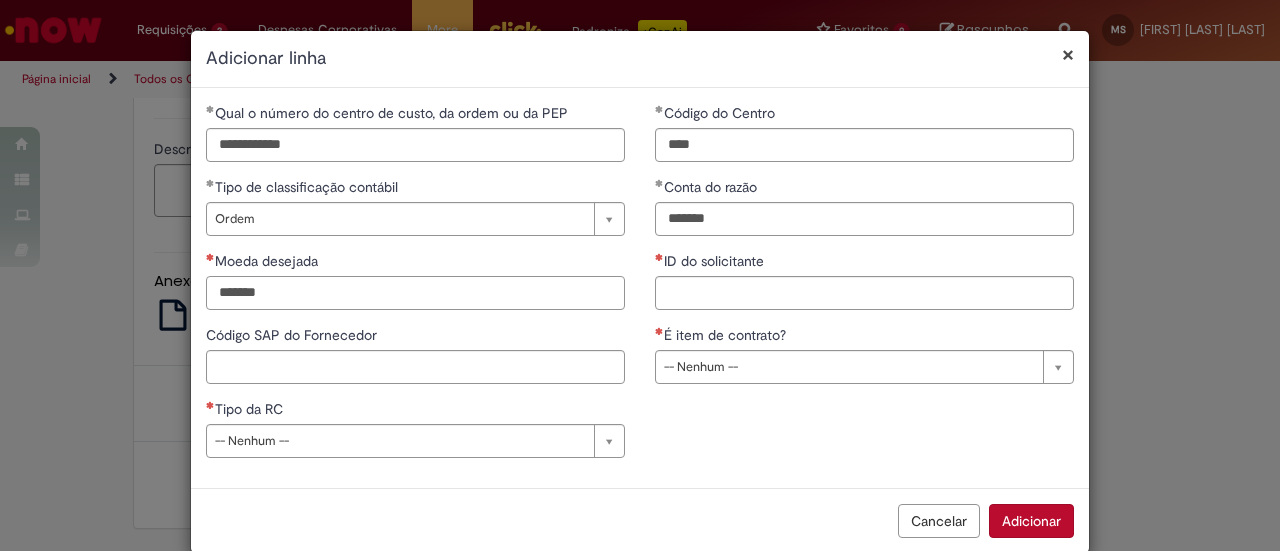 click on "Moeda desejada" at bounding box center (415, 293) 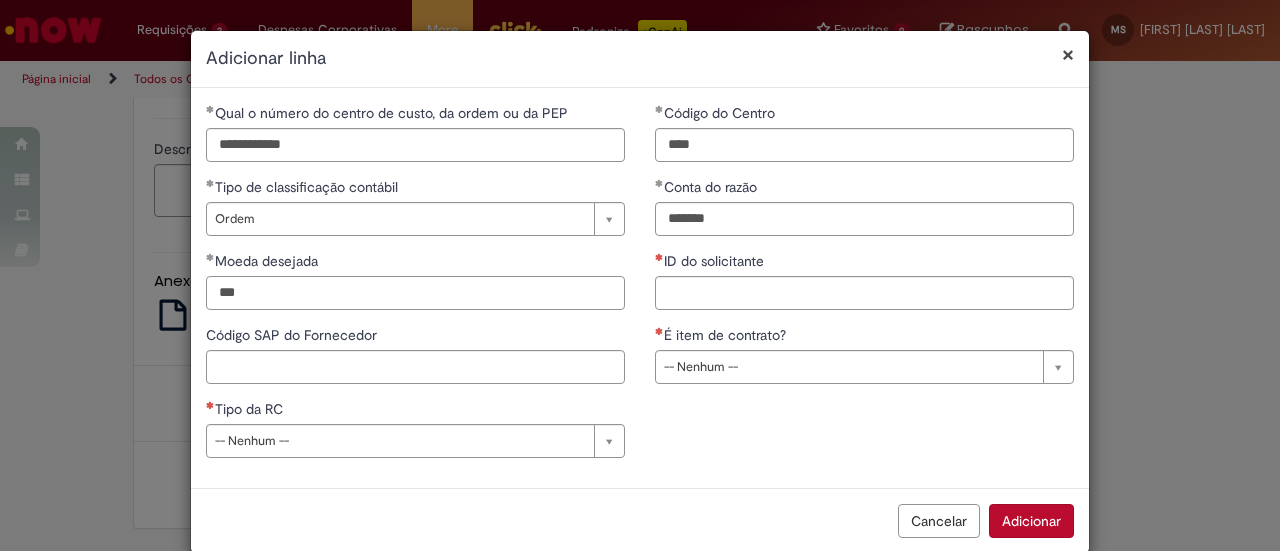 type on "***" 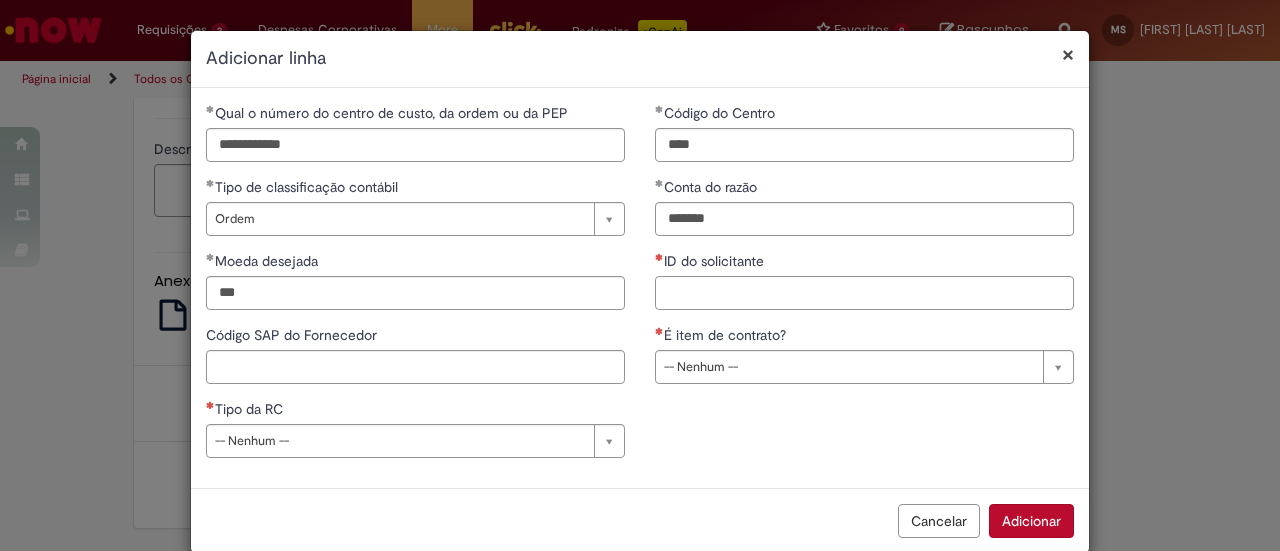 click on "ID do solicitante" at bounding box center (864, 293) 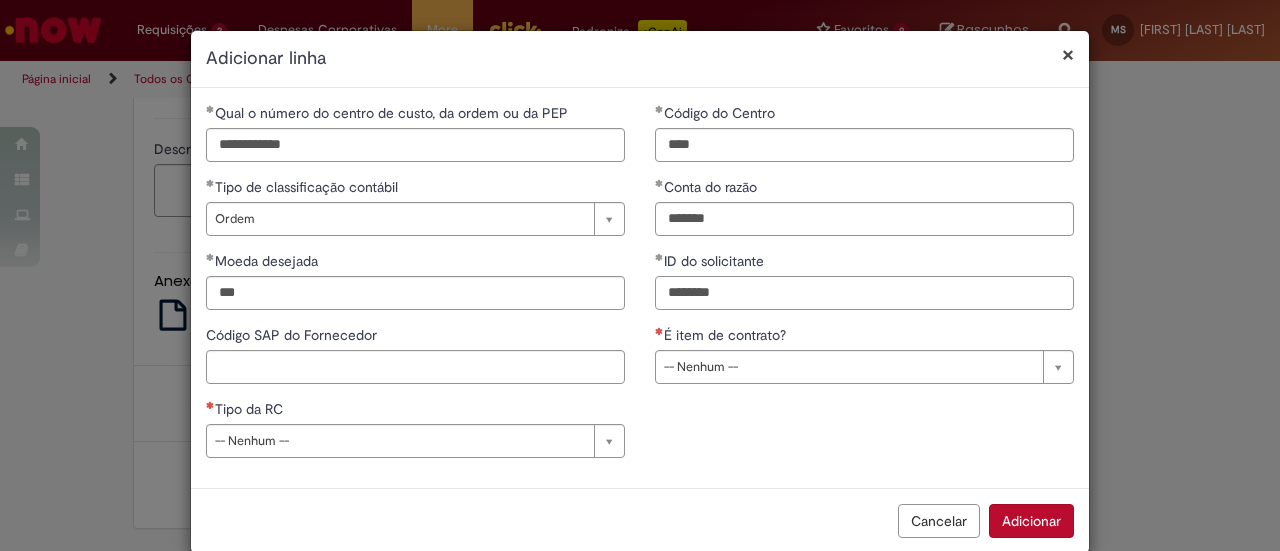 type on "********" 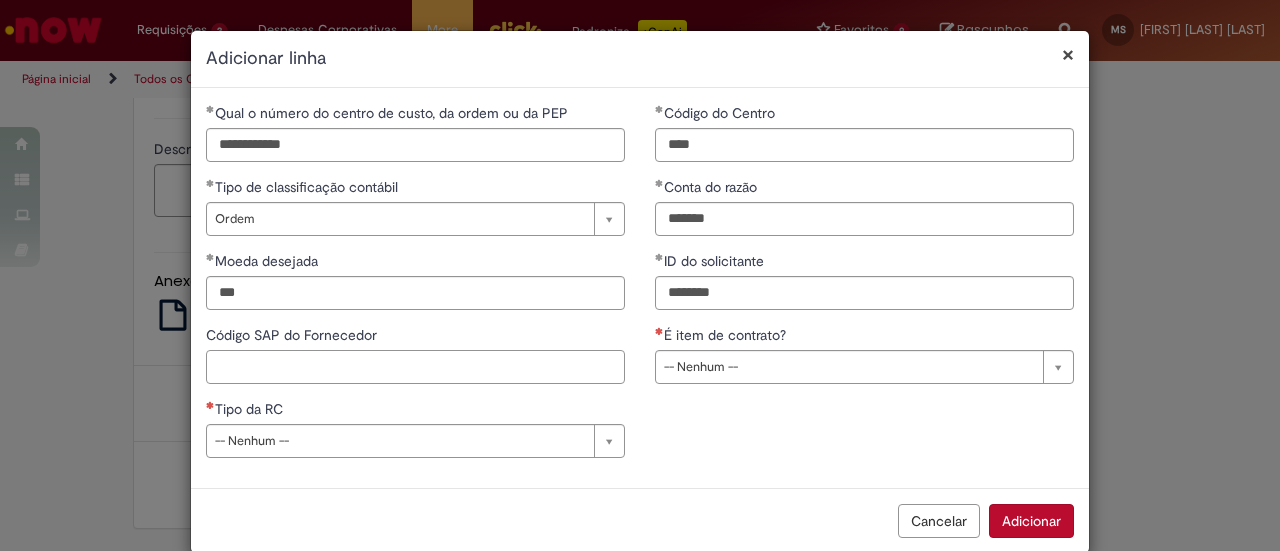 click on "Código SAP do Fornecedor" at bounding box center (415, 367) 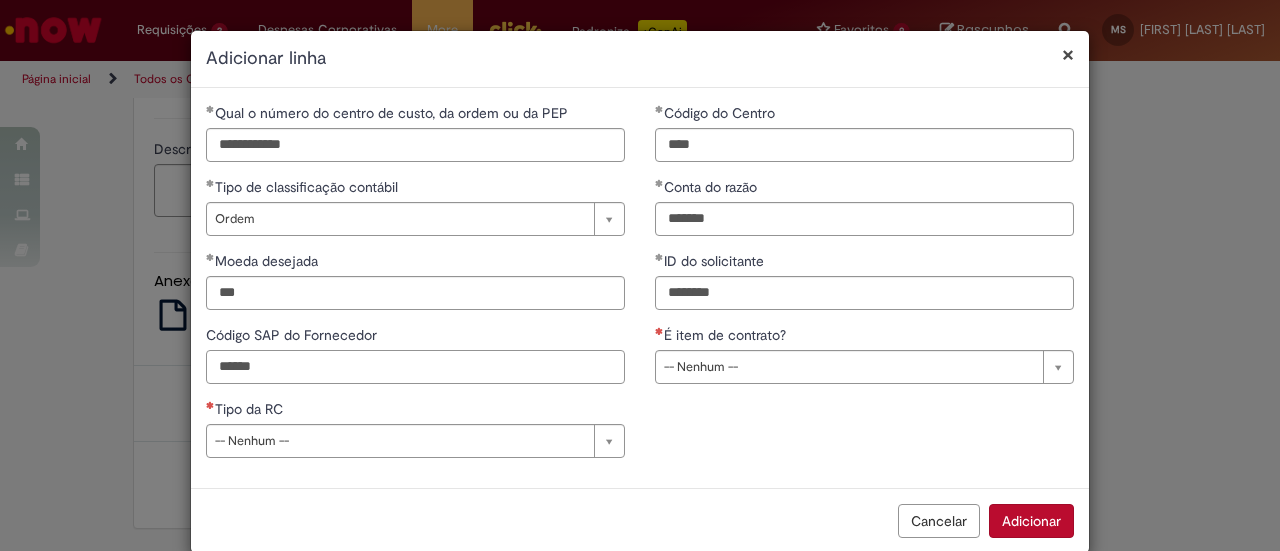 type on "******" 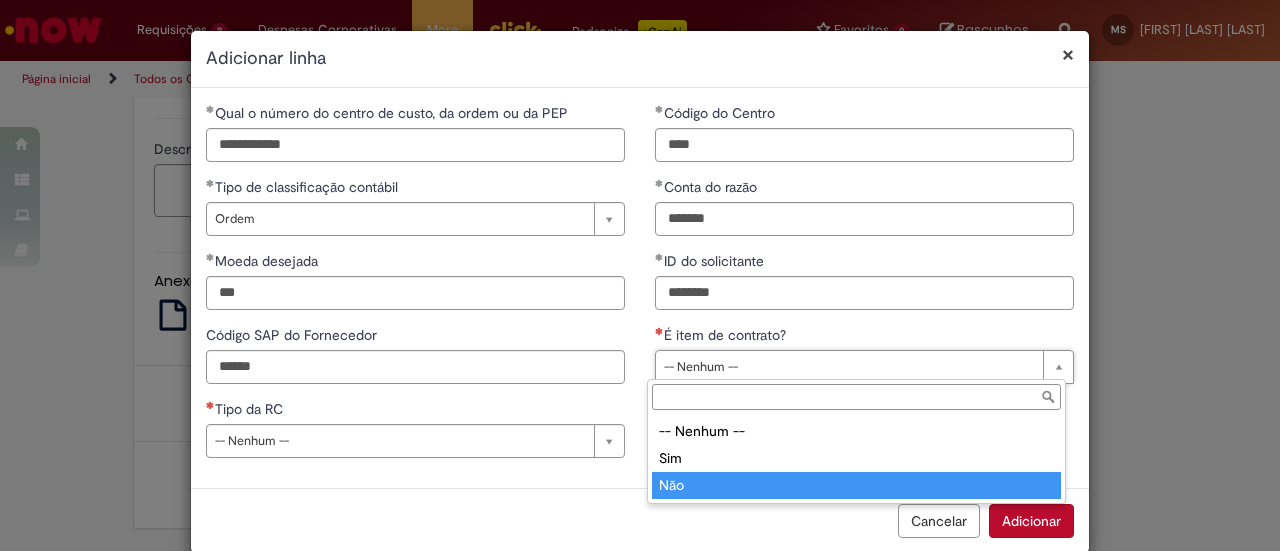 type on "***" 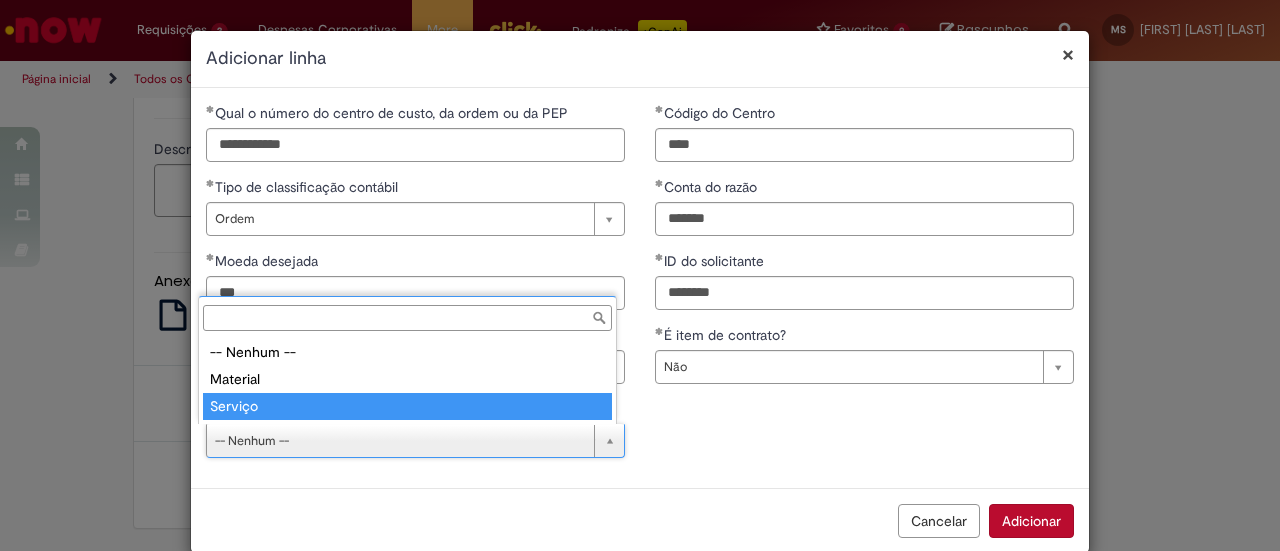 type on "*******" 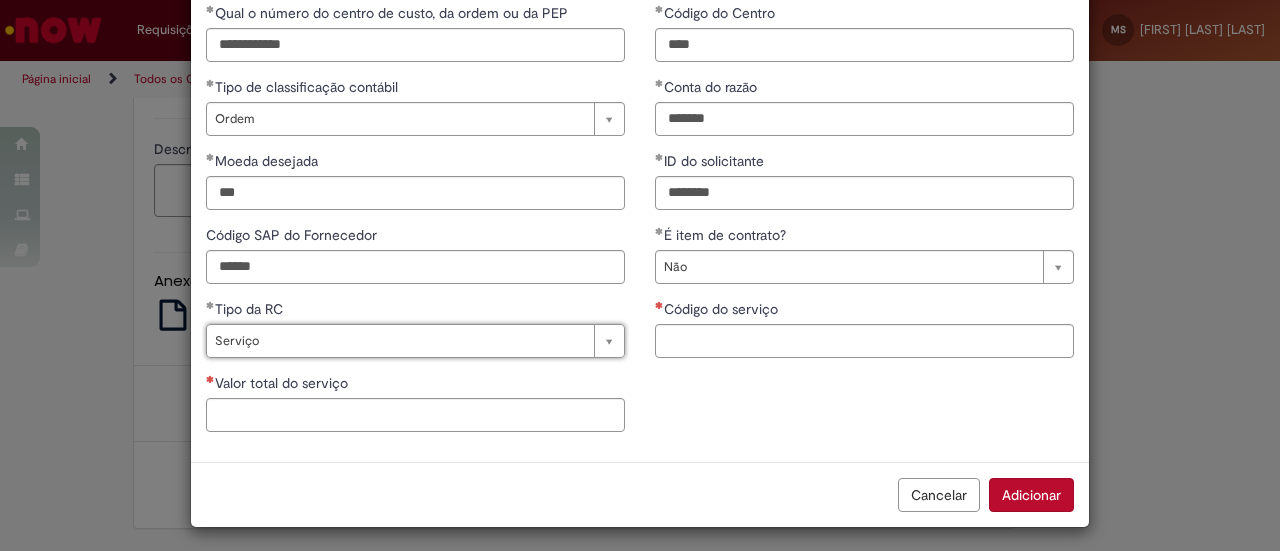 scroll, scrollTop: 101, scrollLeft: 0, axis: vertical 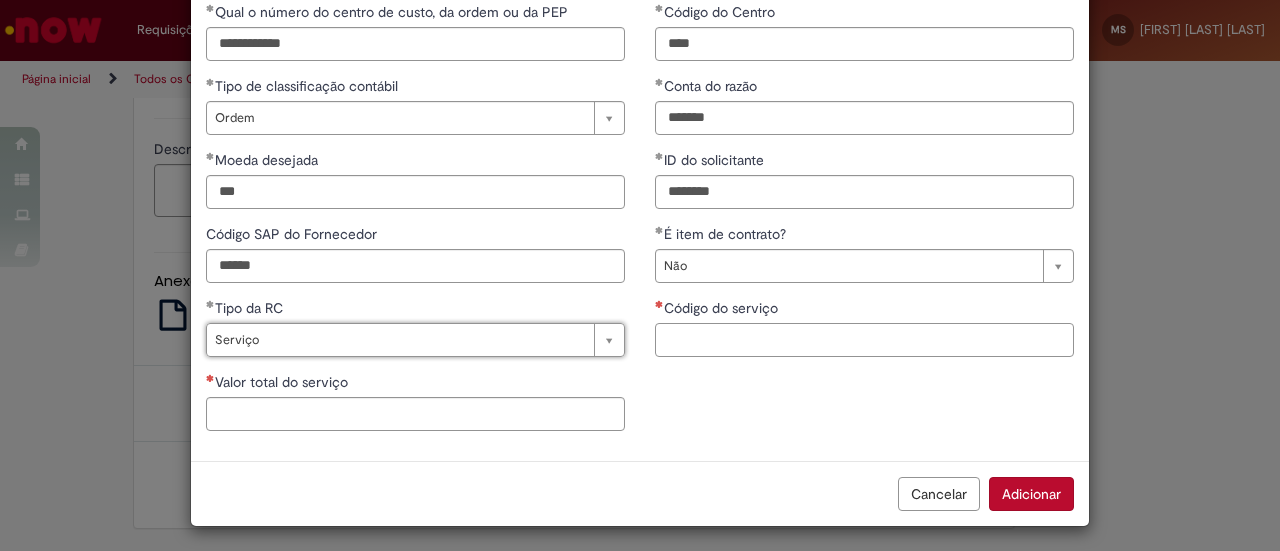 click on "Código do serviço" at bounding box center (864, 340) 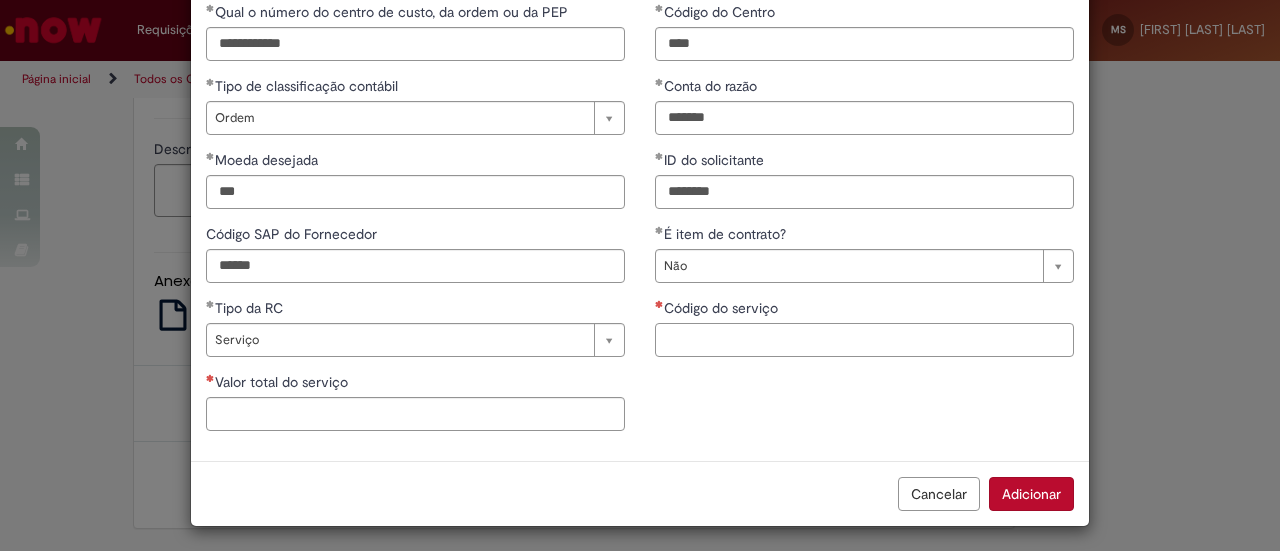 paste on "*******" 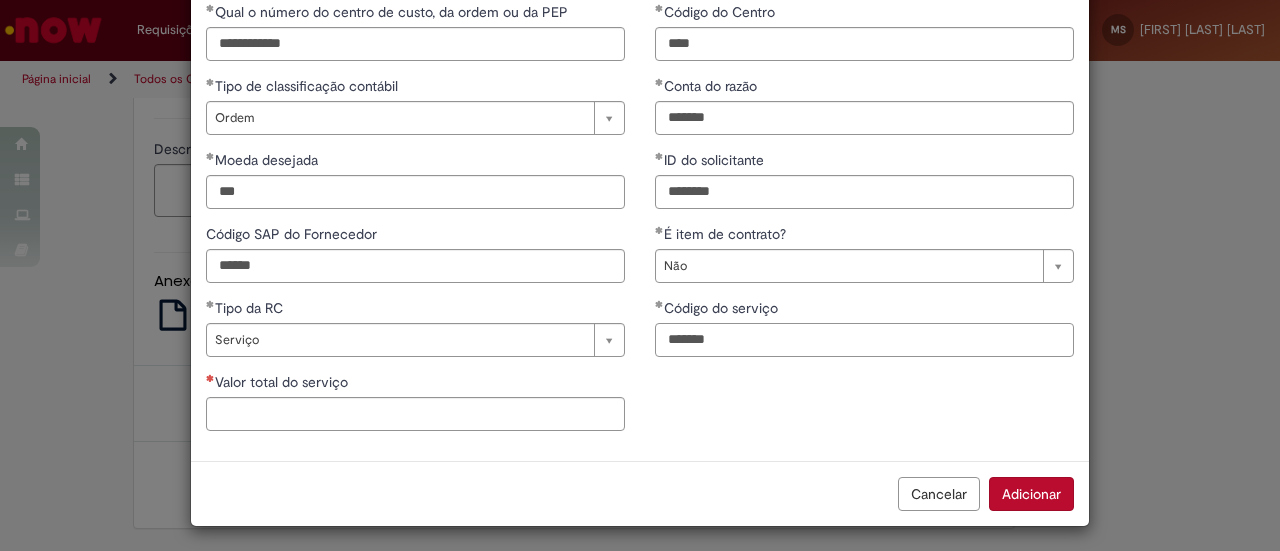 type on "*******" 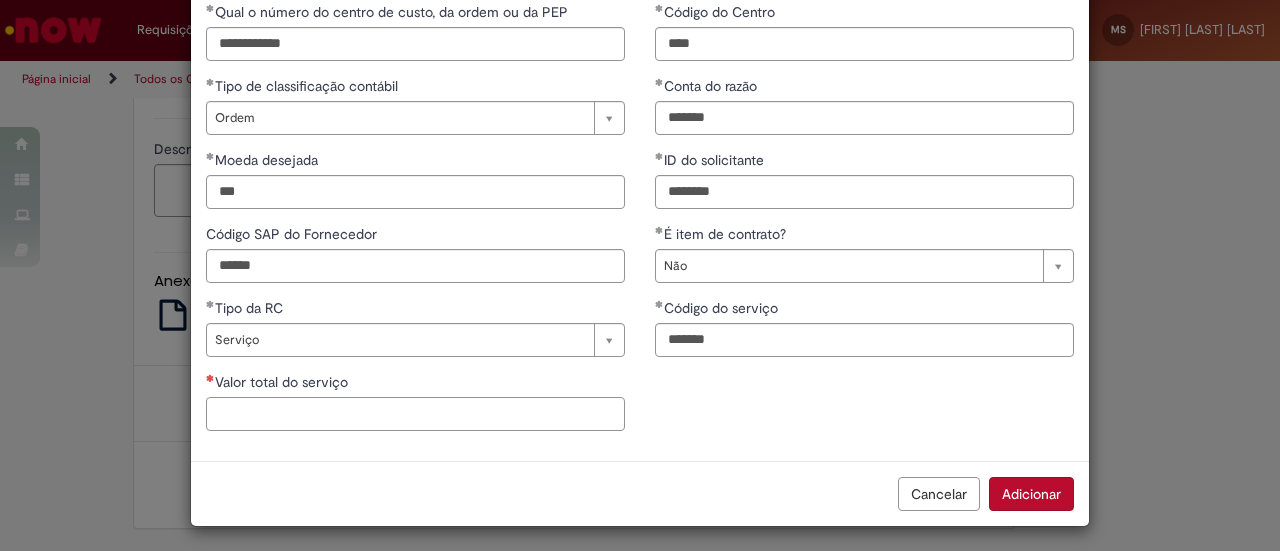 click on "Valor total do serviço" at bounding box center [415, 414] 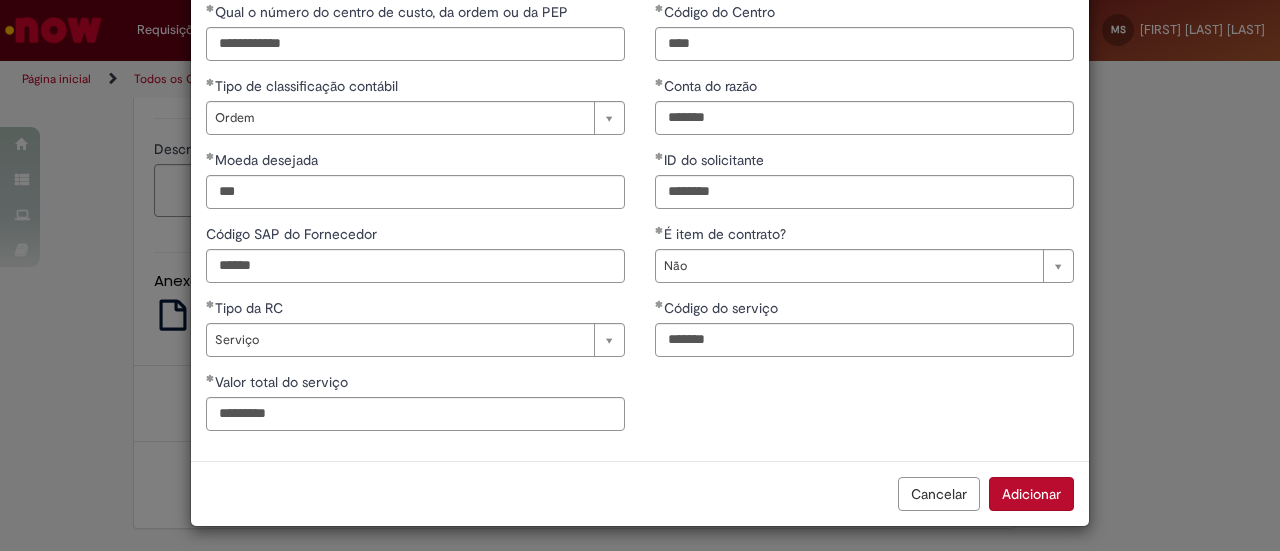type on "**********" 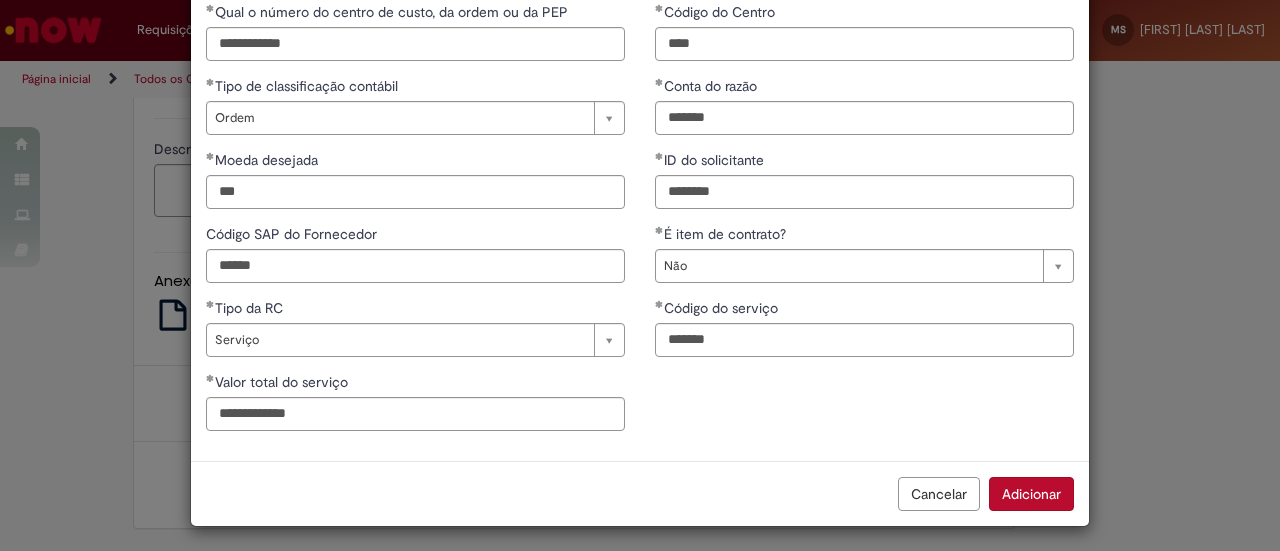 click on "**********" at bounding box center [640, 224] 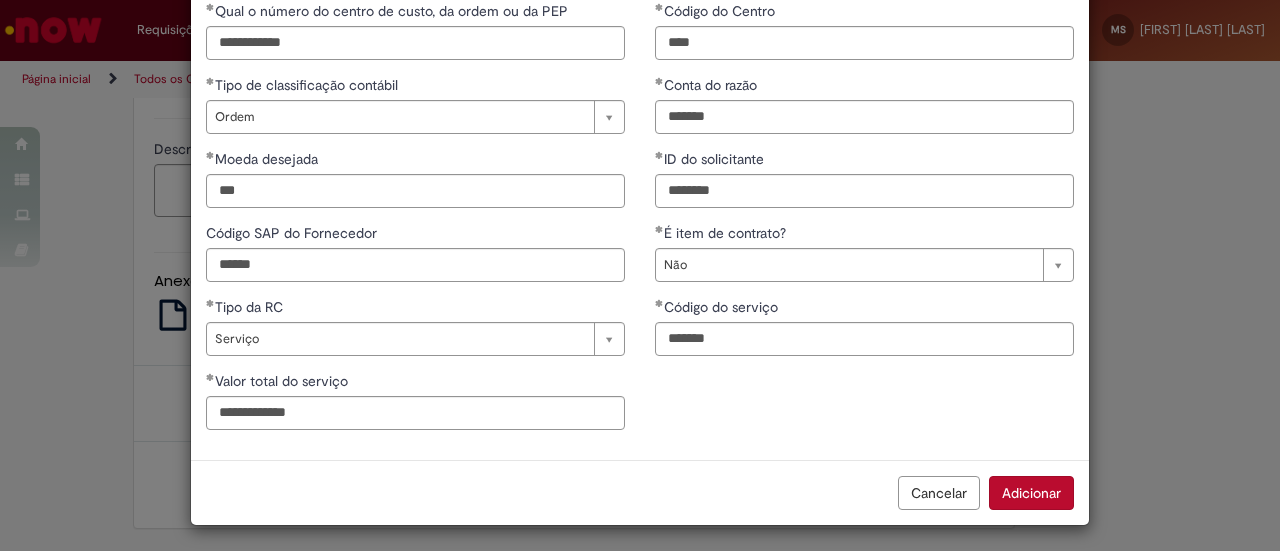 click on "**********" at bounding box center [640, 223] 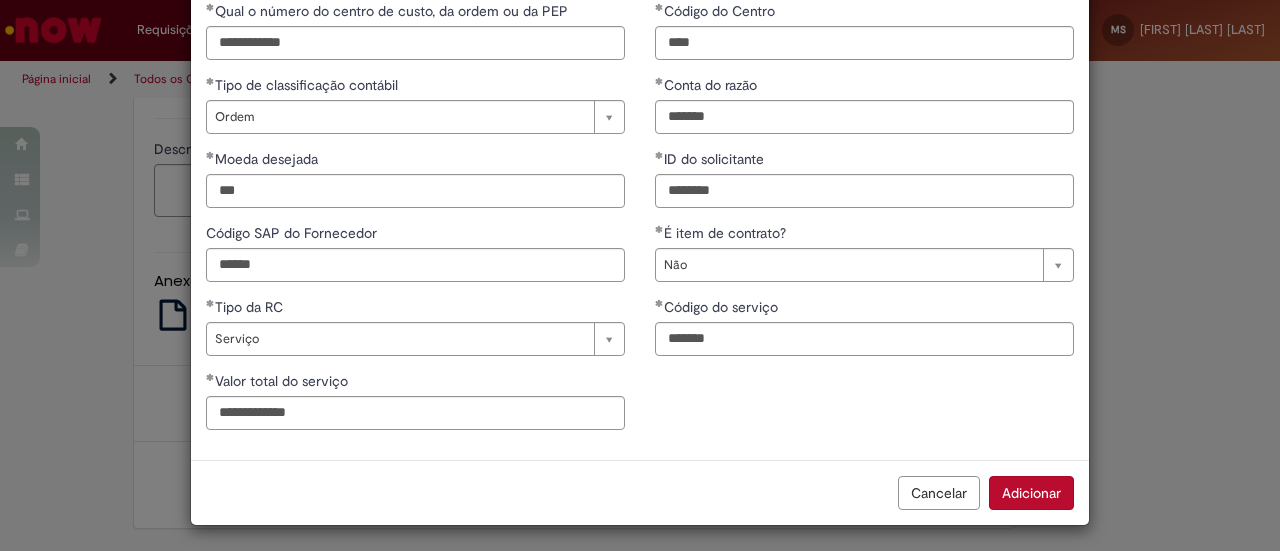scroll, scrollTop: 101, scrollLeft: 0, axis: vertical 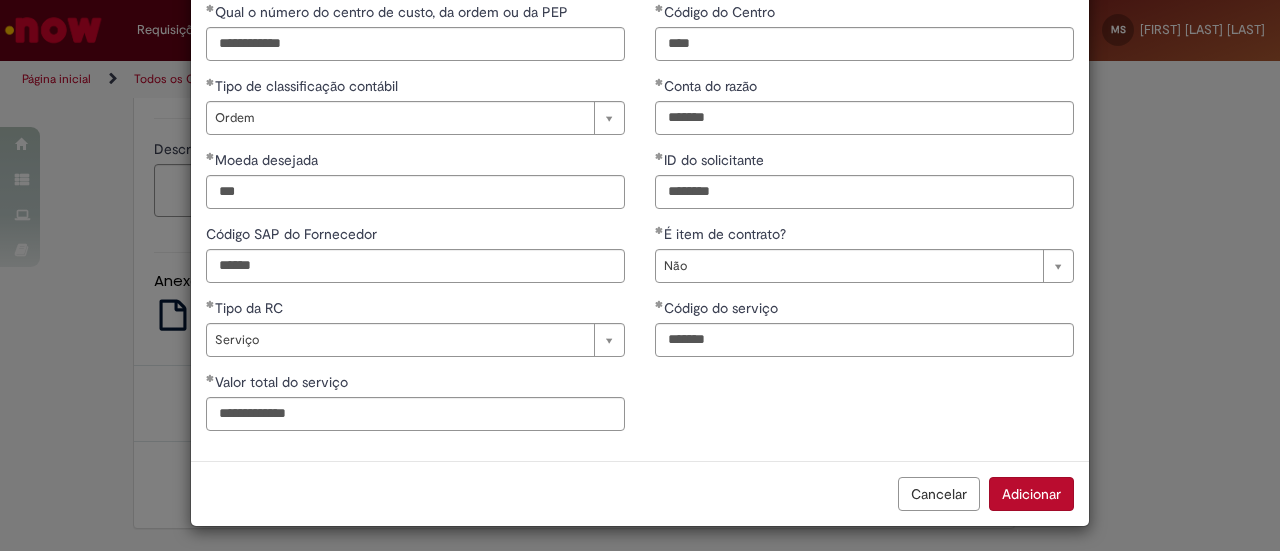 click on "Adicionar" at bounding box center (1031, 494) 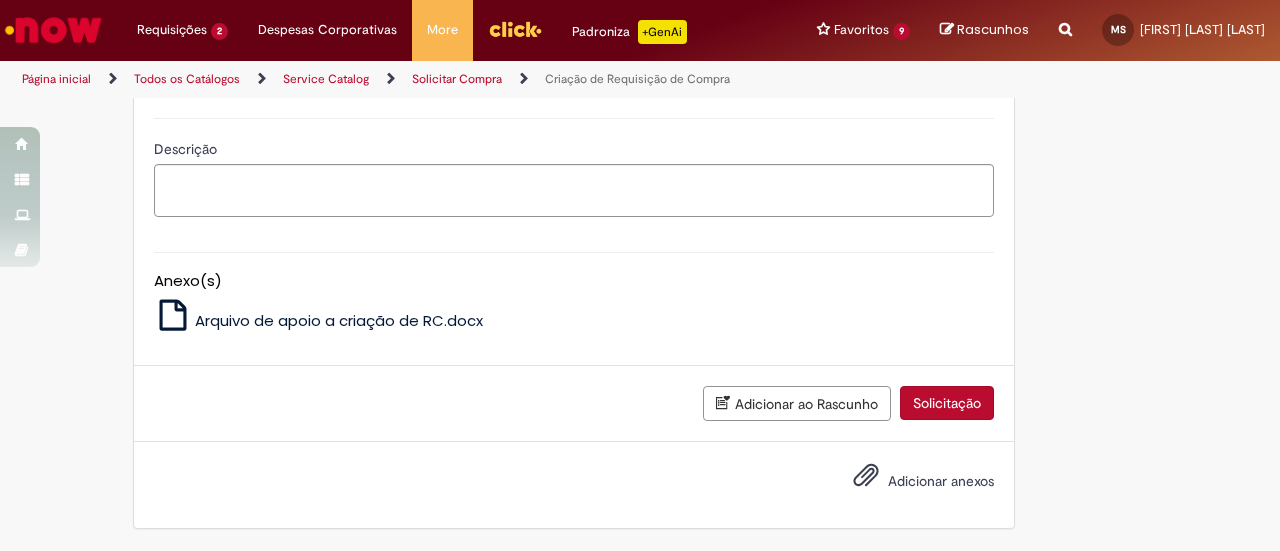 scroll, scrollTop: 2169, scrollLeft: 0, axis: vertical 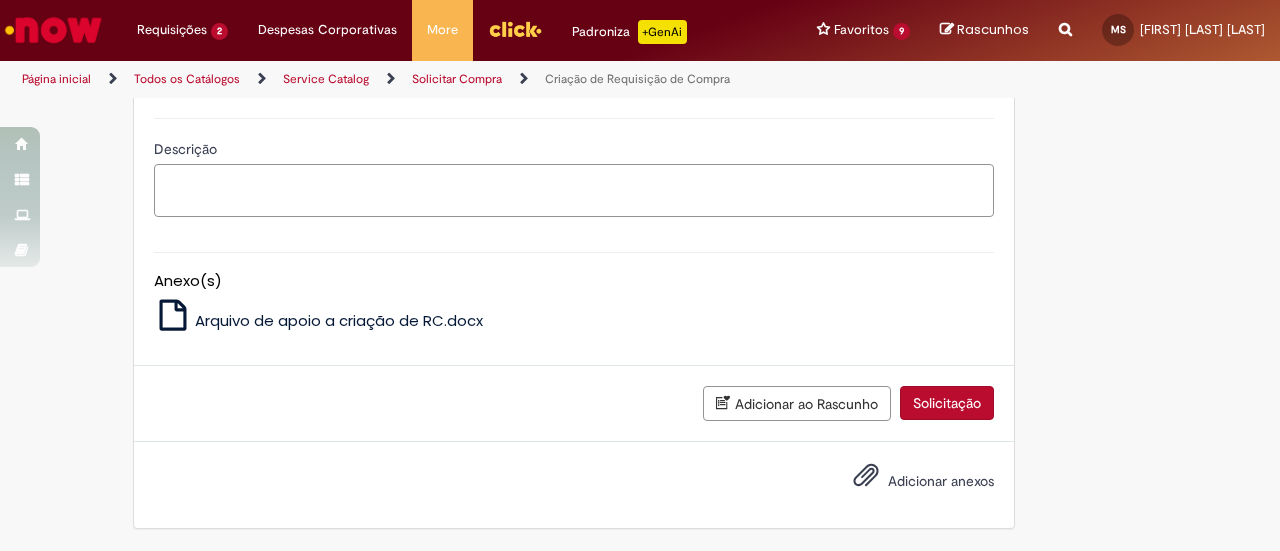 click on "Descrição" at bounding box center [574, 190] 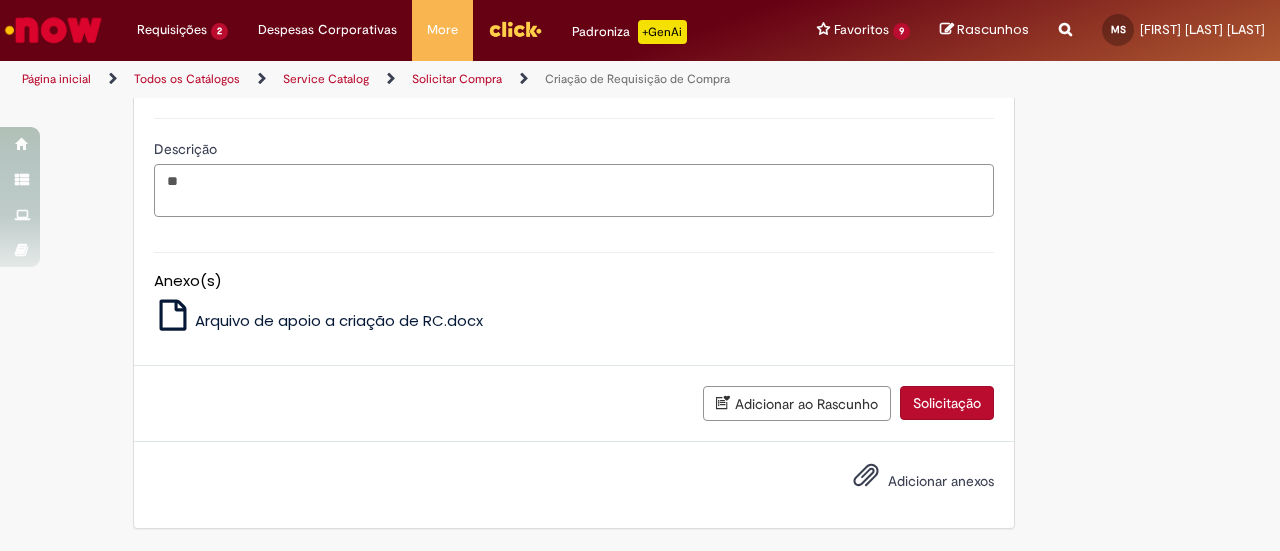type on "*" 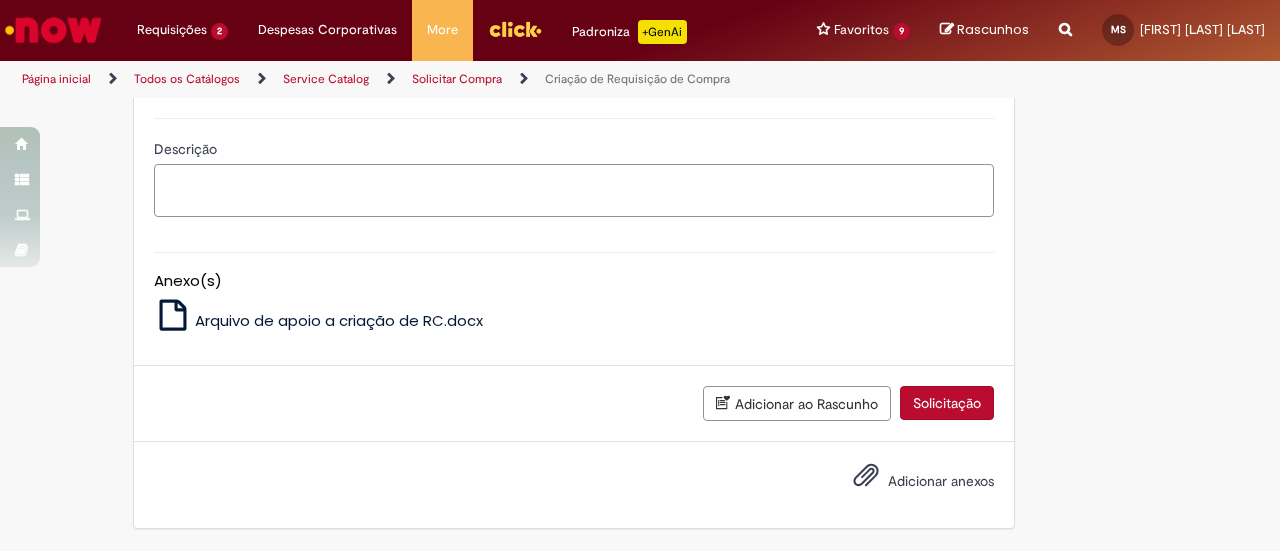 type on "*" 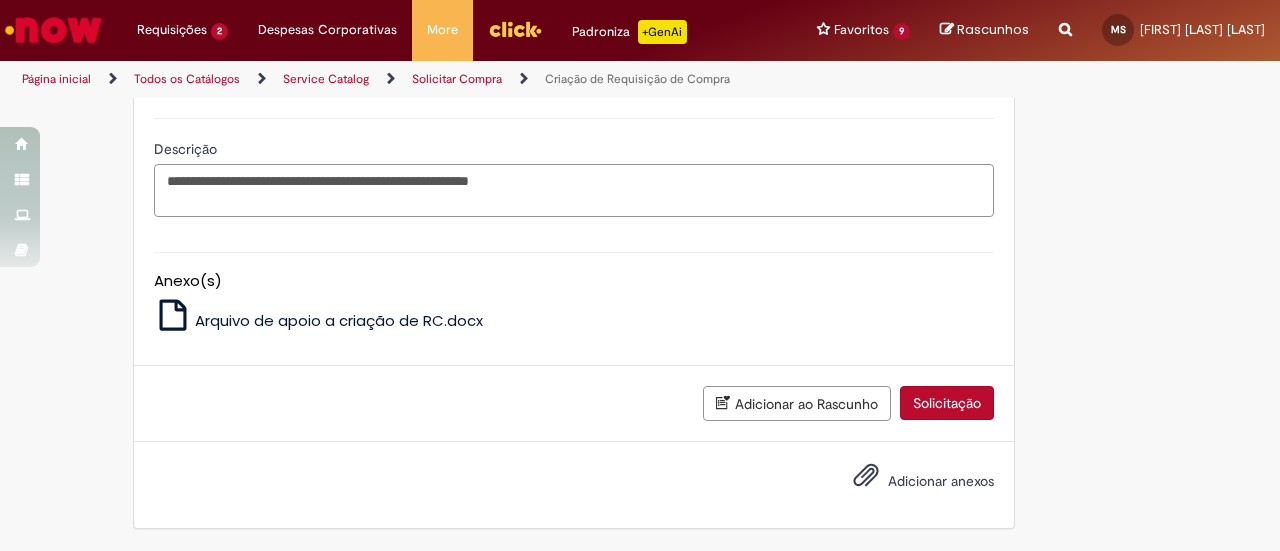 scroll, scrollTop: 2220, scrollLeft: 0, axis: vertical 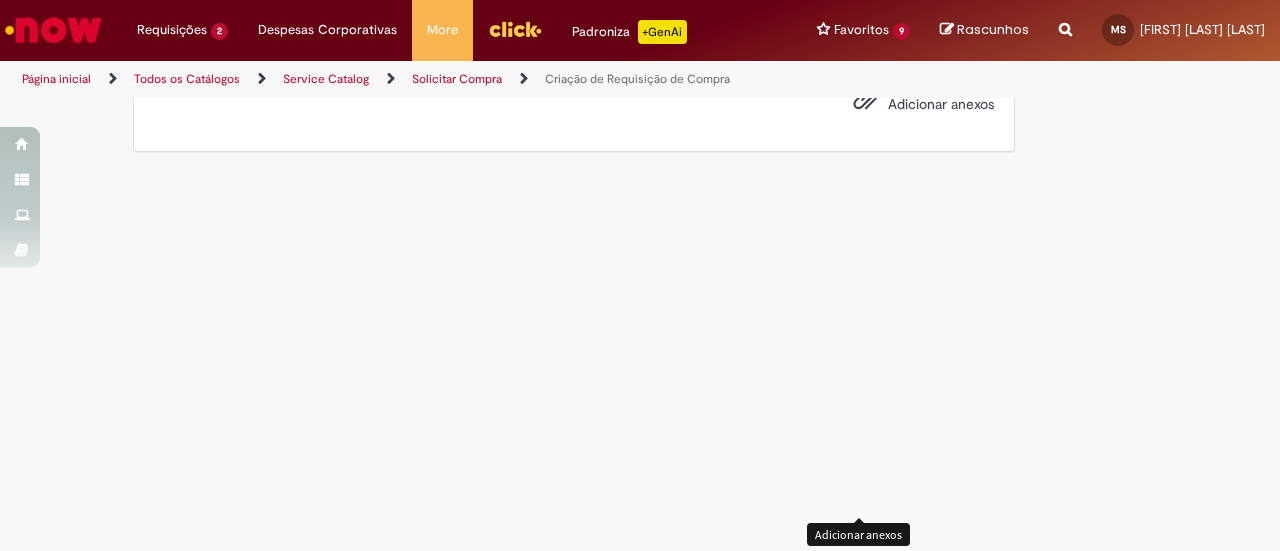 type on "**********" 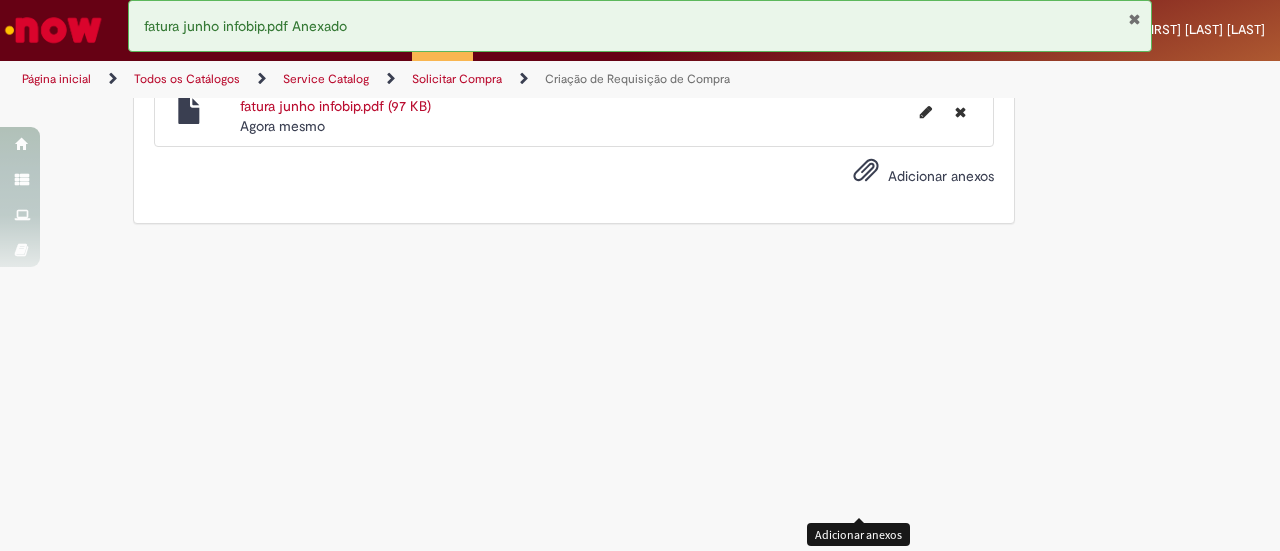 click on "fatura junho infobip.pdf (97 KB)" at bounding box center [335, 106] 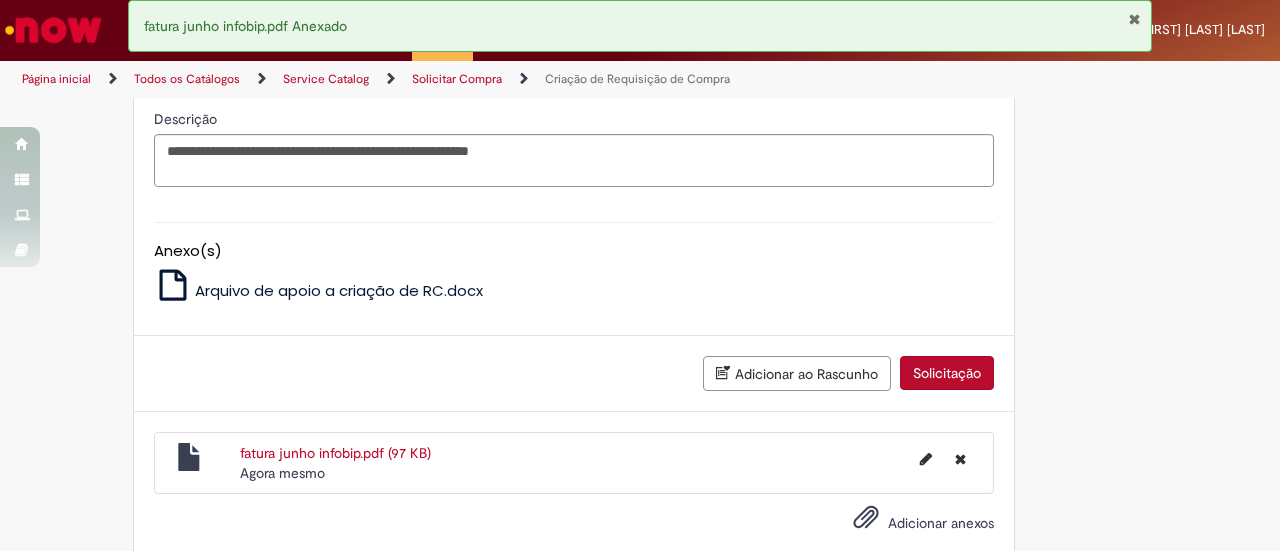scroll, scrollTop: 1812, scrollLeft: 0, axis: vertical 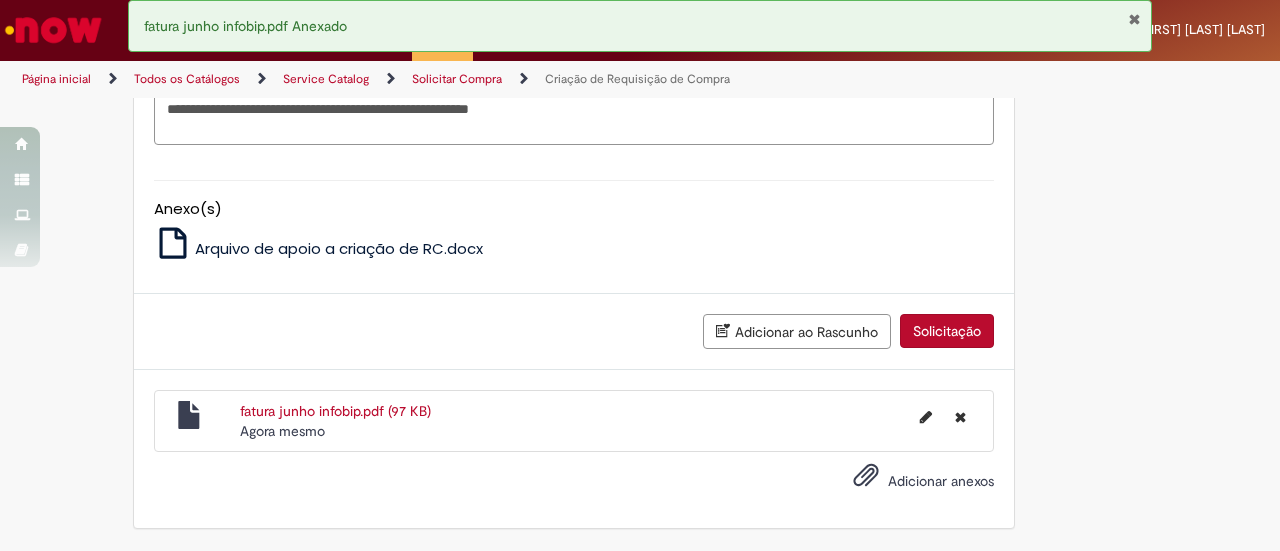 click on "Solicitação" at bounding box center (947, 331) 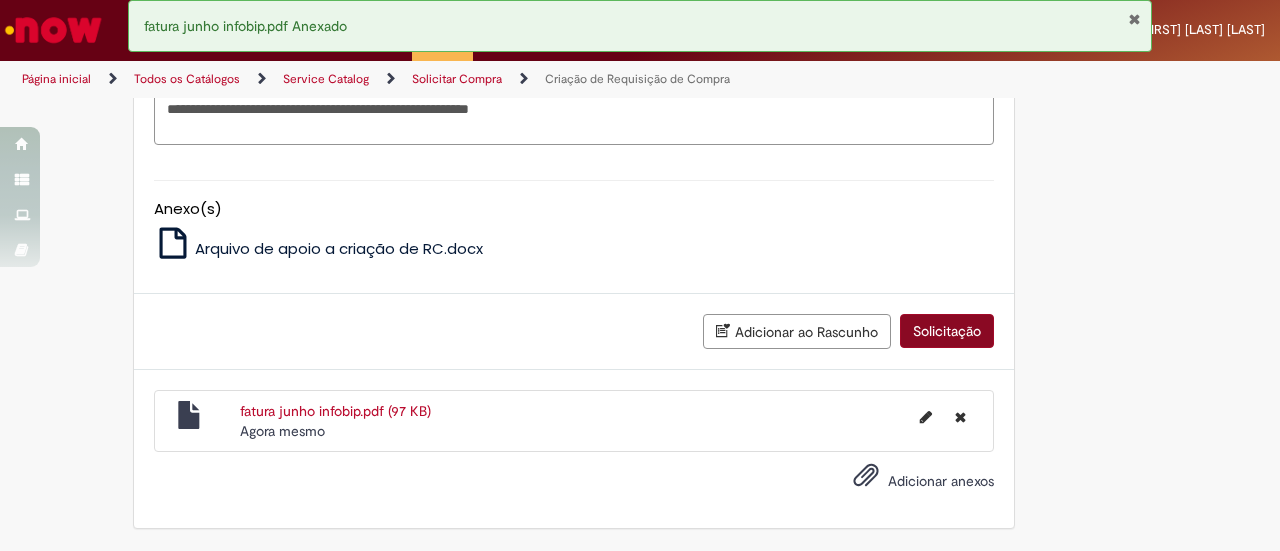 scroll, scrollTop: 1586, scrollLeft: 0, axis: vertical 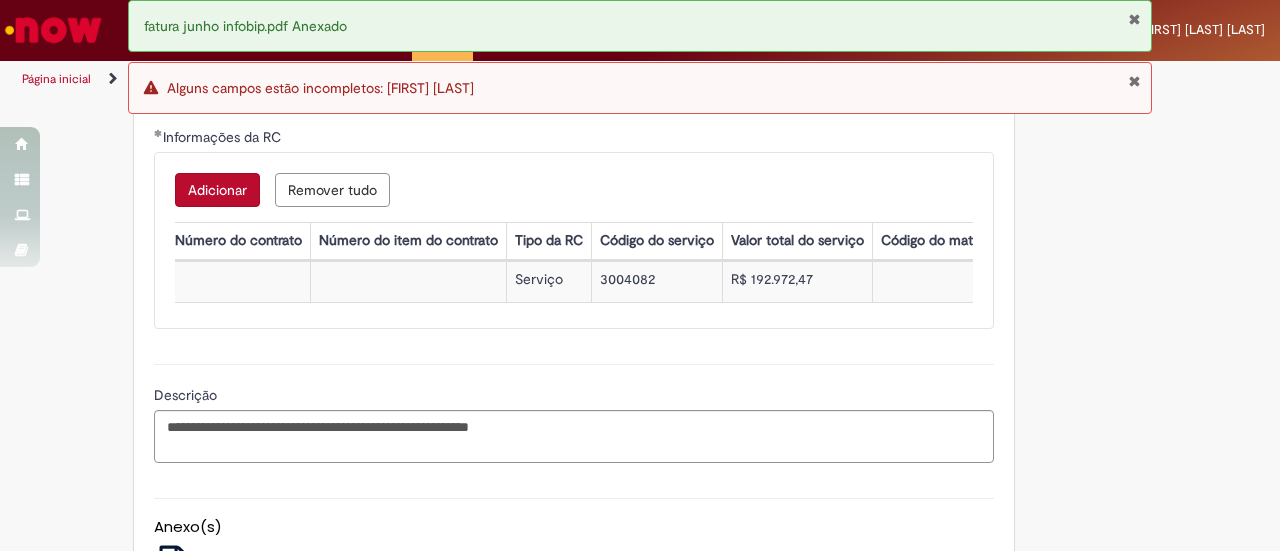 click on "Nome do solicitante" at bounding box center [791, -53] 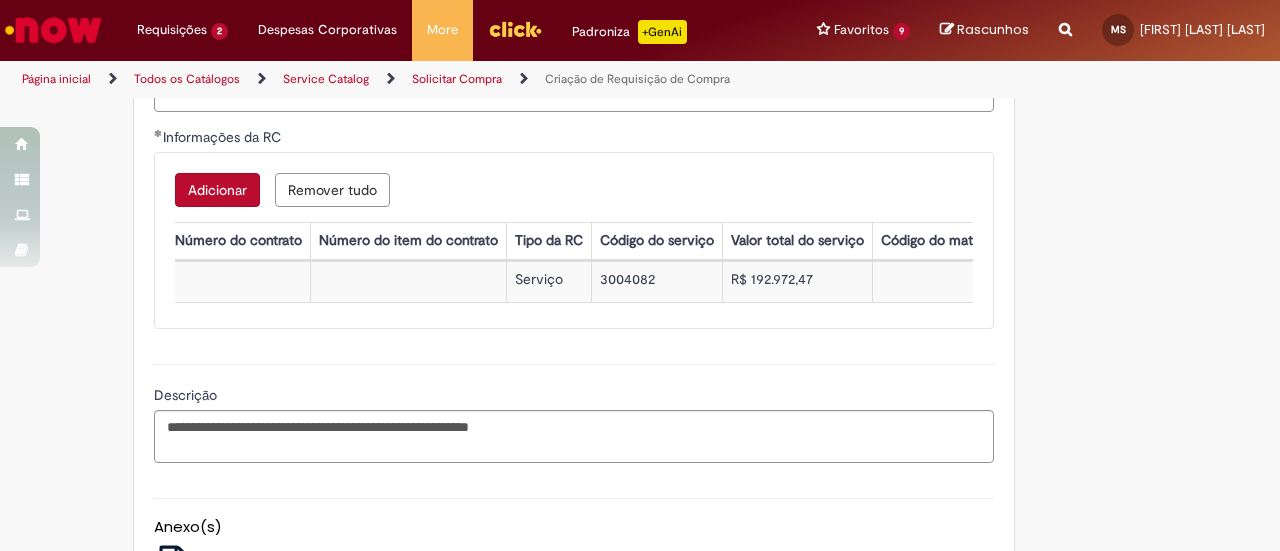 type on "**********" 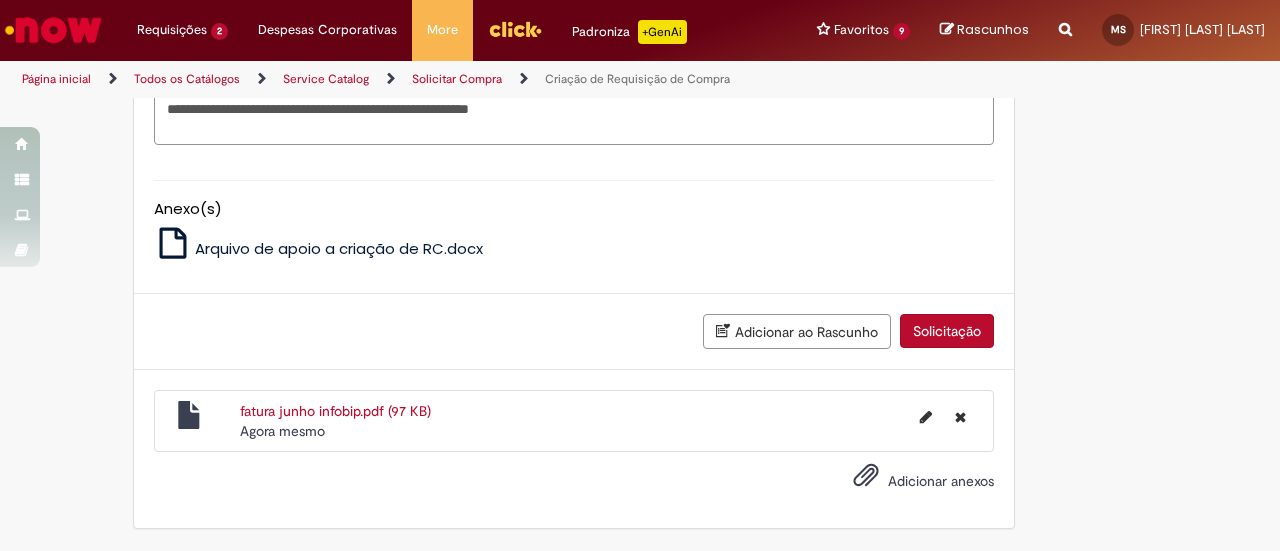scroll, scrollTop: 2291, scrollLeft: 0, axis: vertical 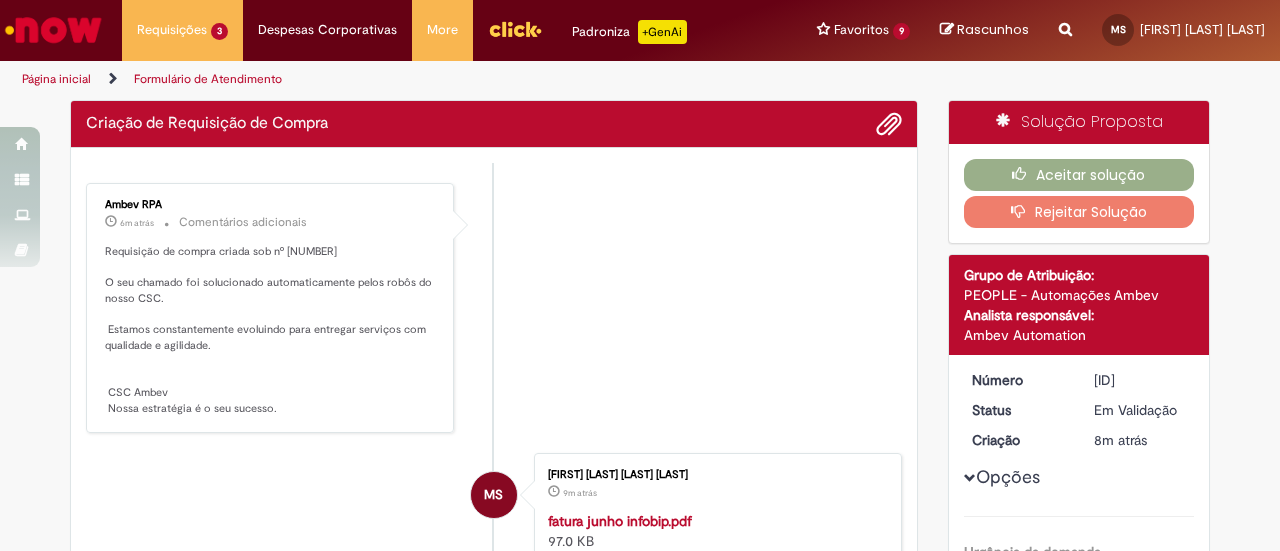 click on "Criação de Requisição de Compra" at bounding box center (207, 124) 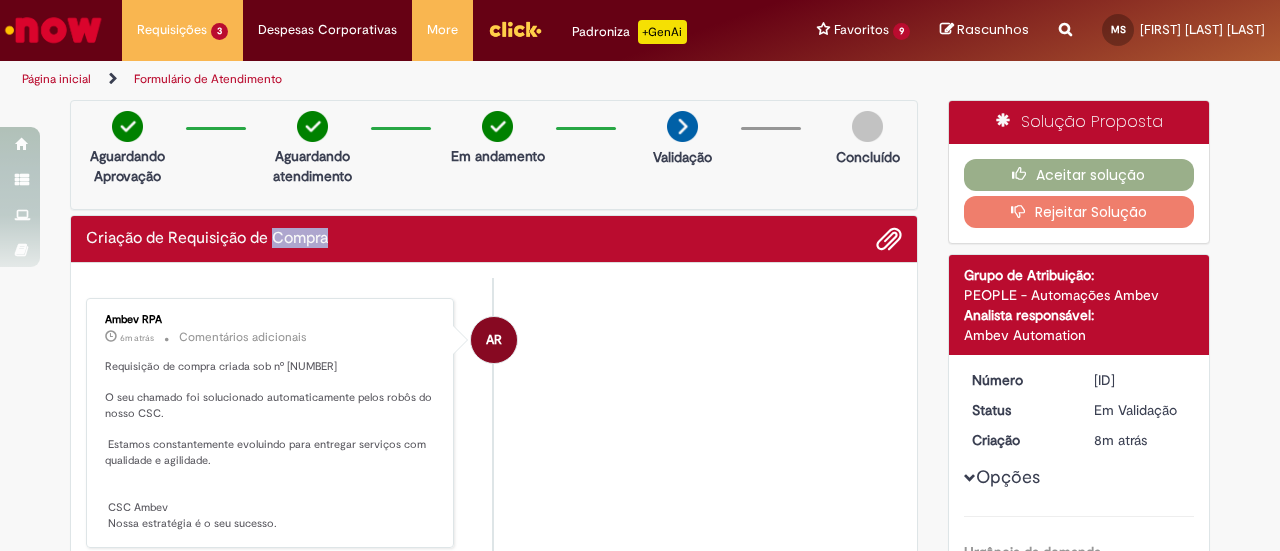 click on "Criação de Requisição de Compra" at bounding box center (207, 239) 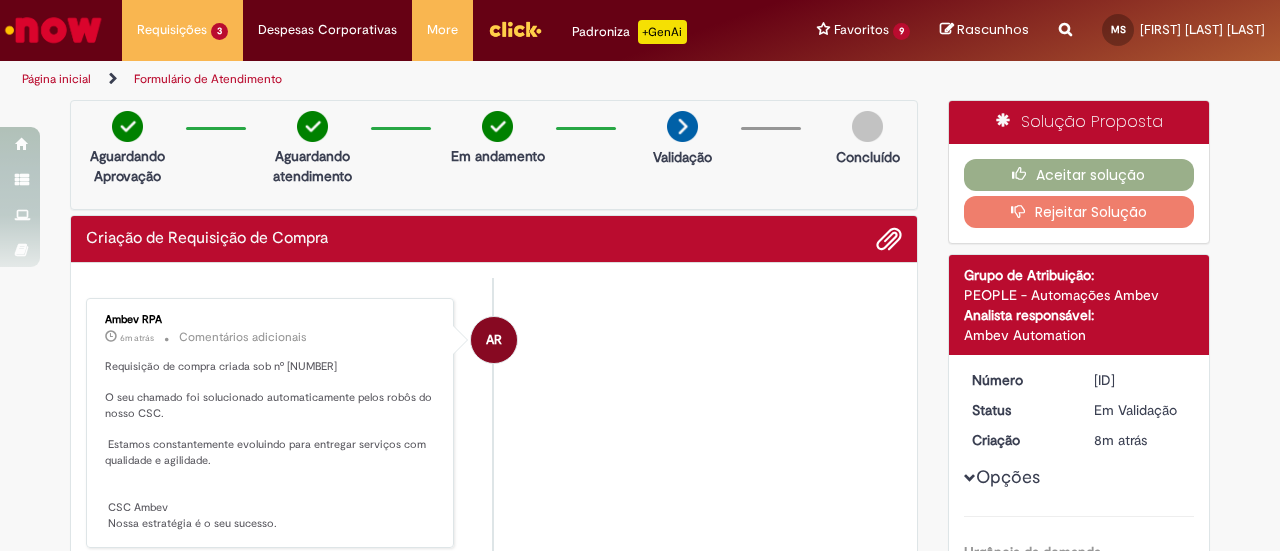 click on "Requisição de compra criada sob nº [NUMBER]
O seu chamado foi solucionado automaticamente pelos robôs do nosso CSC.
Estamos constantemente evoluindo para entregar serviços com qualidade e agilidade.
CSC Ambev
Nossa estratégia é o seu sucesso." at bounding box center (271, 445) 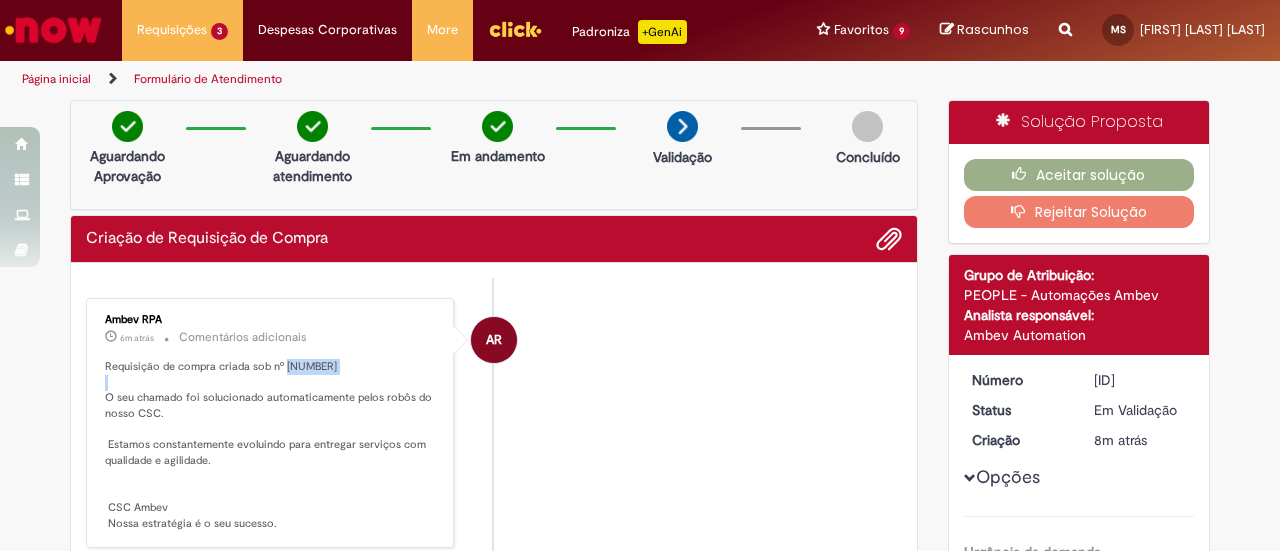 click on "Requisição de compra criada sob nº [NUMBER]
O seu chamado foi solucionado automaticamente pelos robôs do nosso CSC.
Estamos constantemente evoluindo para entregar serviços com qualidade e agilidade.
CSC Ambev
Nossa estratégia é o seu sucesso." at bounding box center [271, 445] 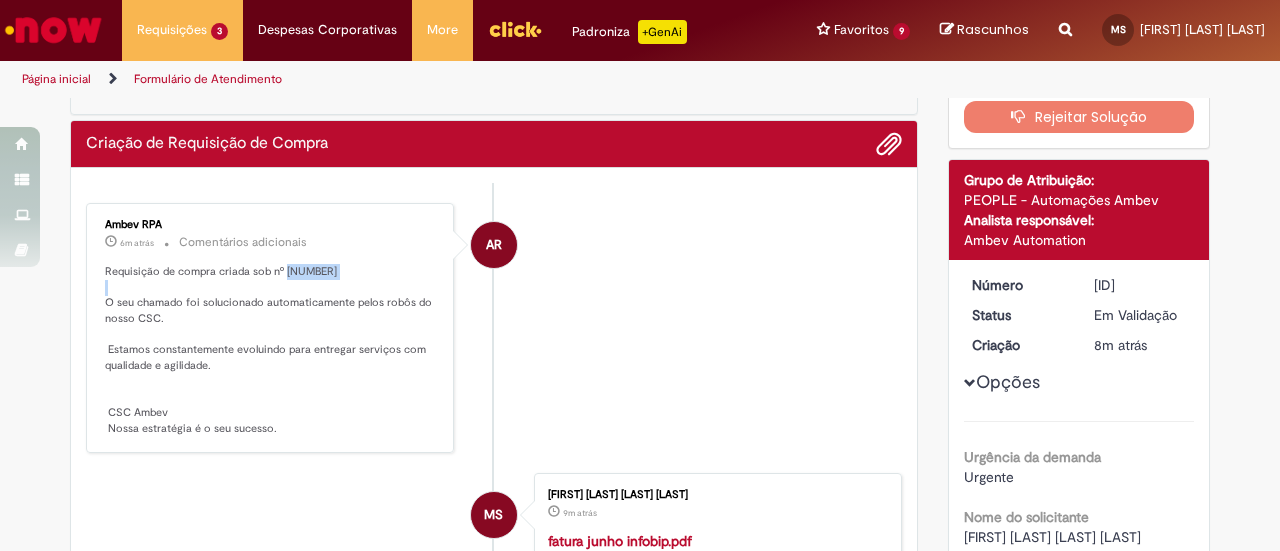 scroll, scrollTop: 0, scrollLeft: 0, axis: both 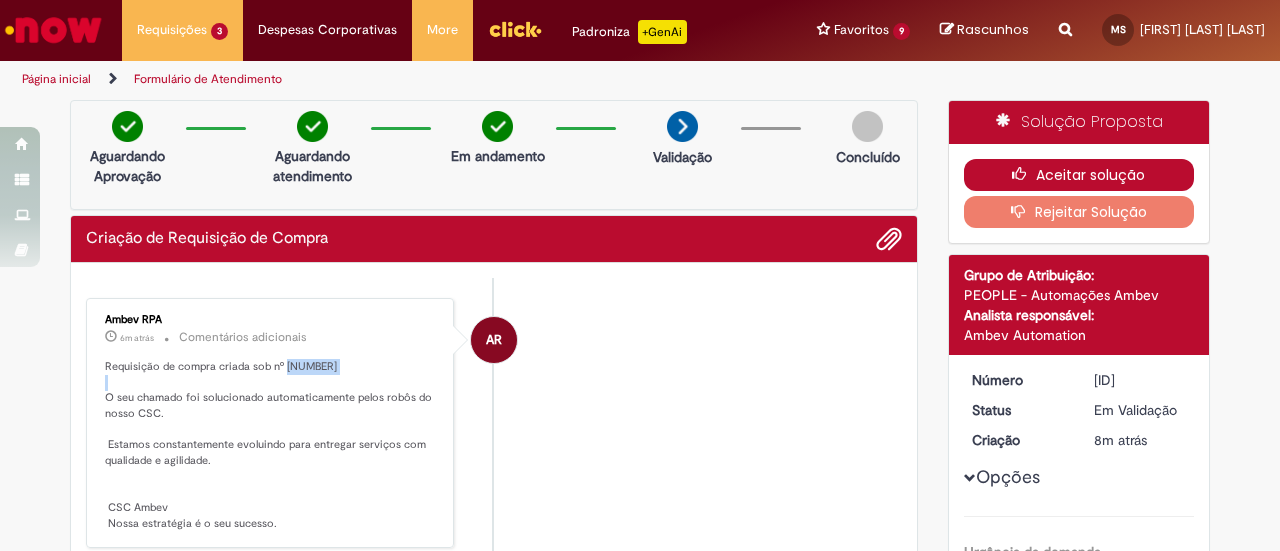 click on "Aceitar solução" at bounding box center [1079, 175] 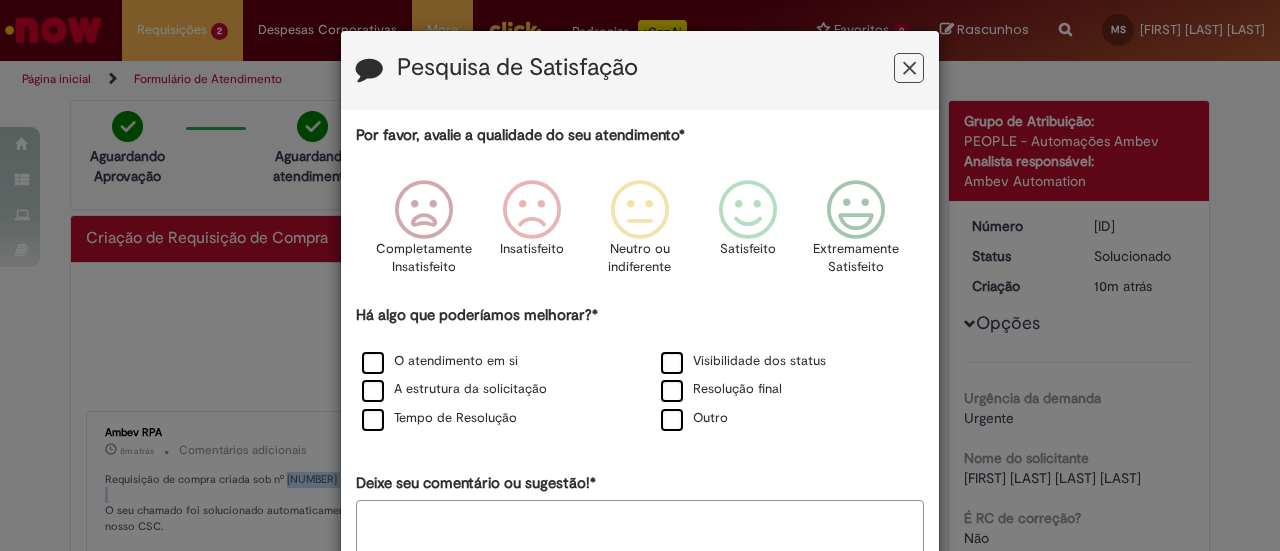 click at bounding box center (909, 68) 